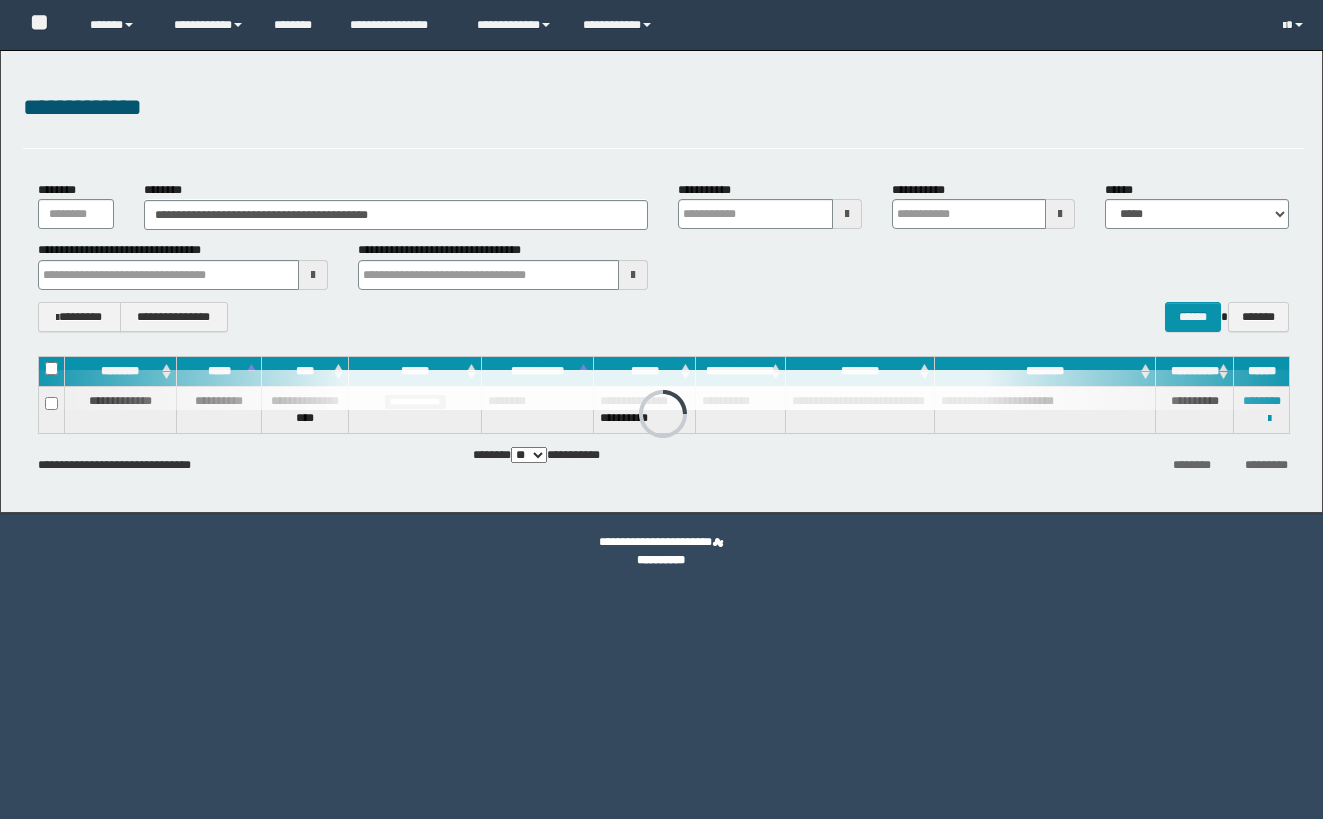 scroll, scrollTop: 0, scrollLeft: 0, axis: both 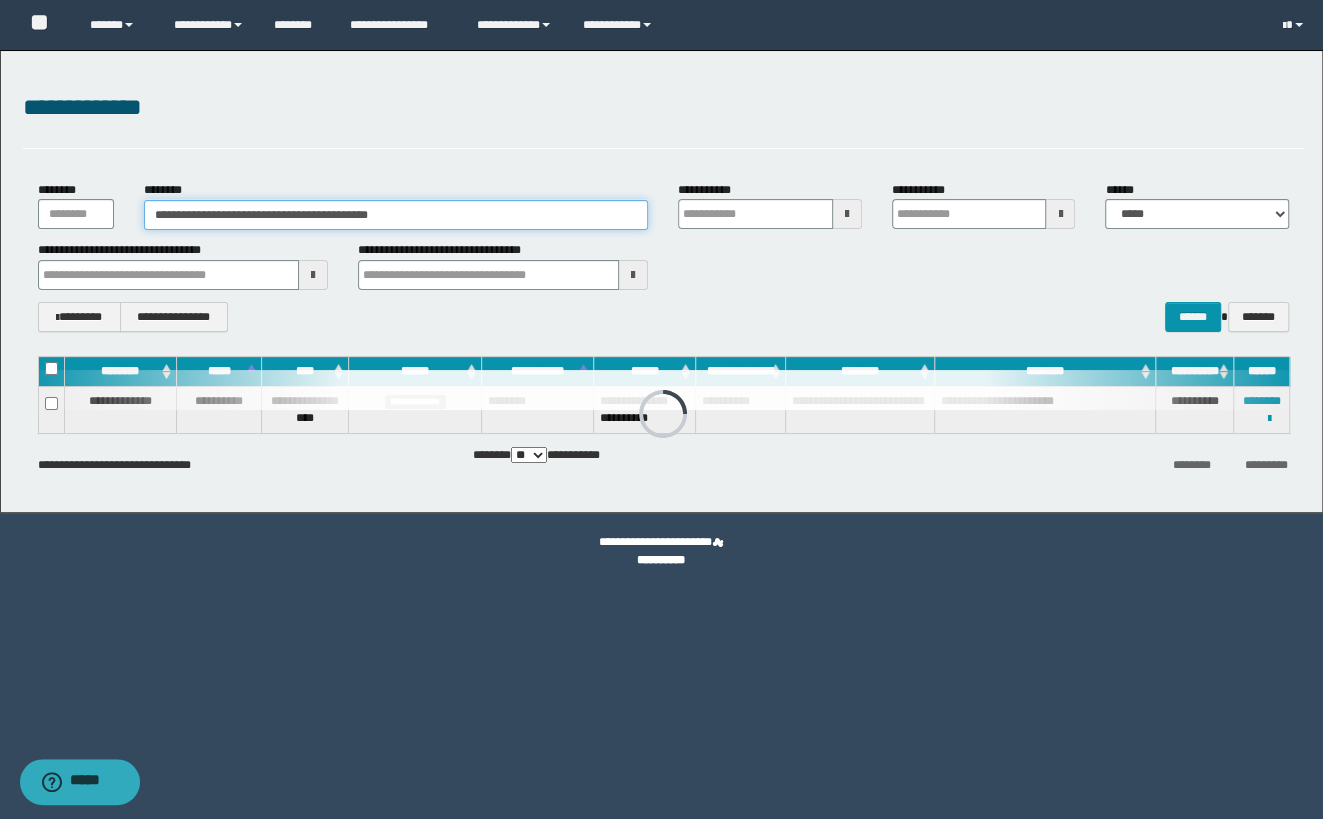 drag, startPoint x: 196, startPoint y: 211, endPoint x: -1, endPoint y: 211, distance: 197 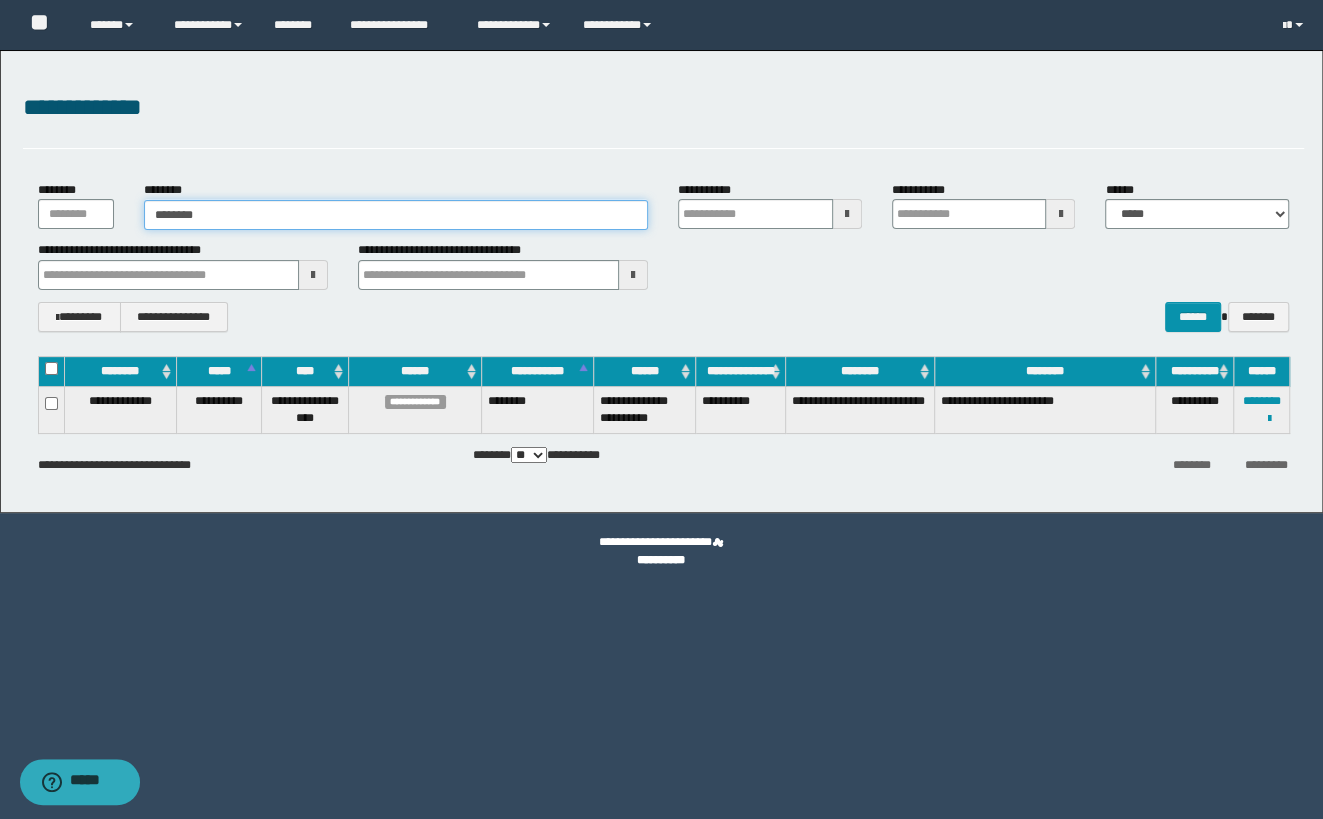 type on "********" 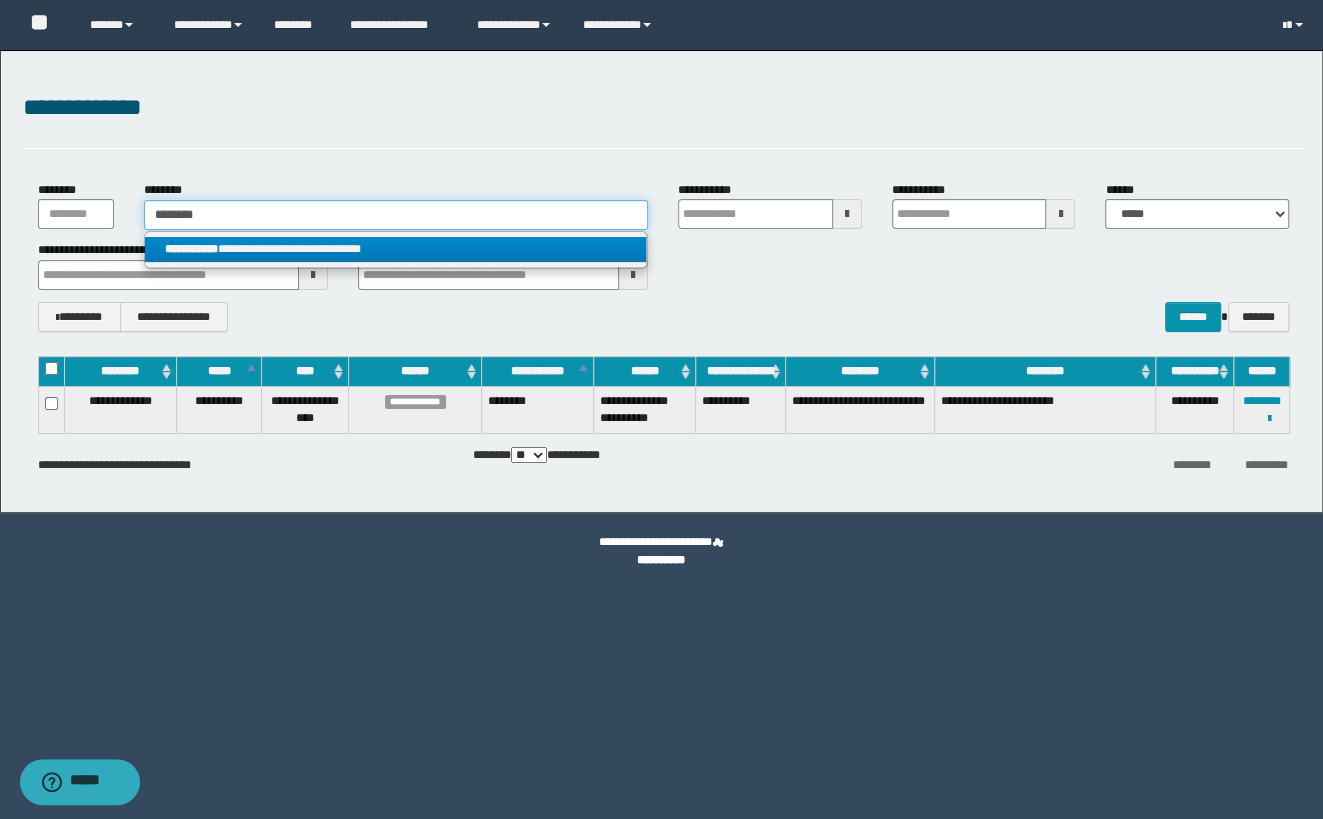 type on "********" 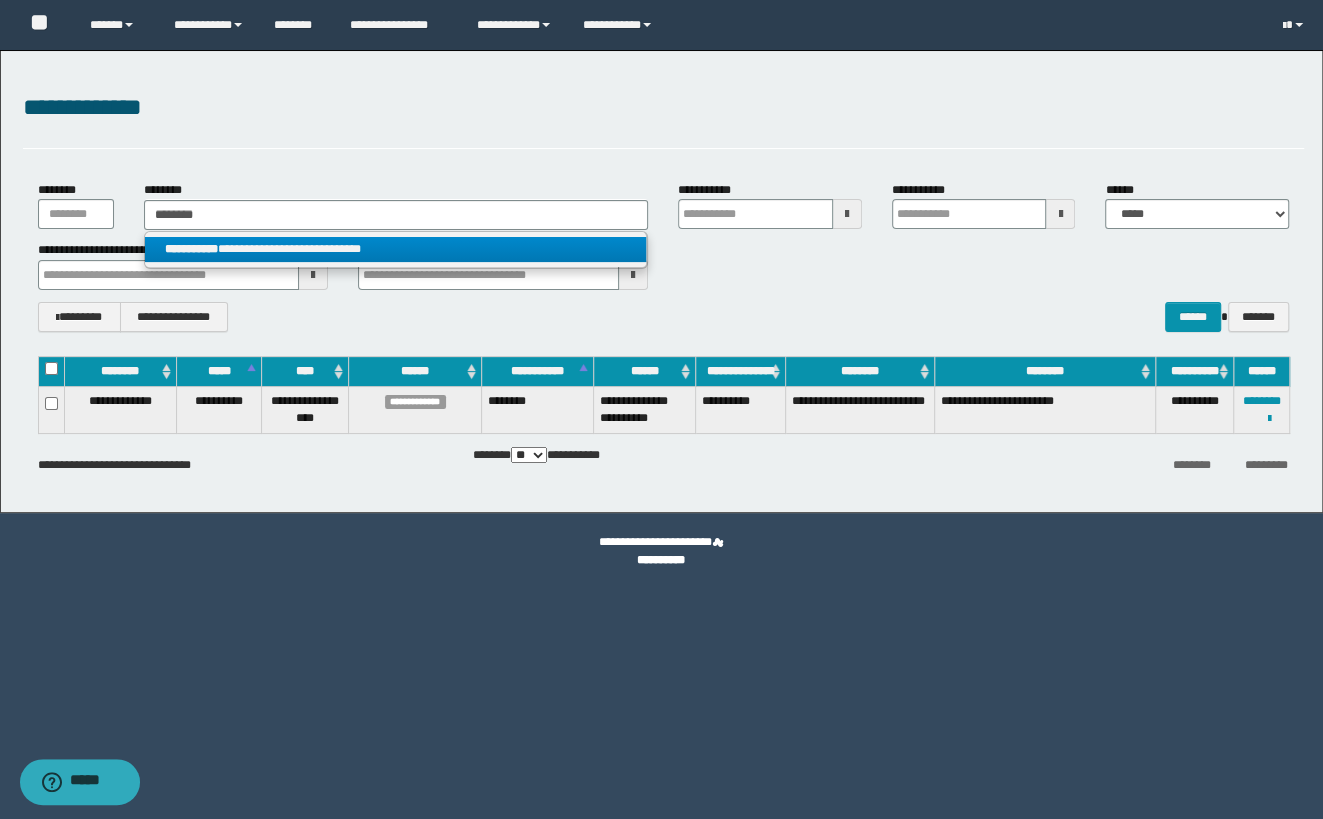 click on "**********" at bounding box center (395, 249) 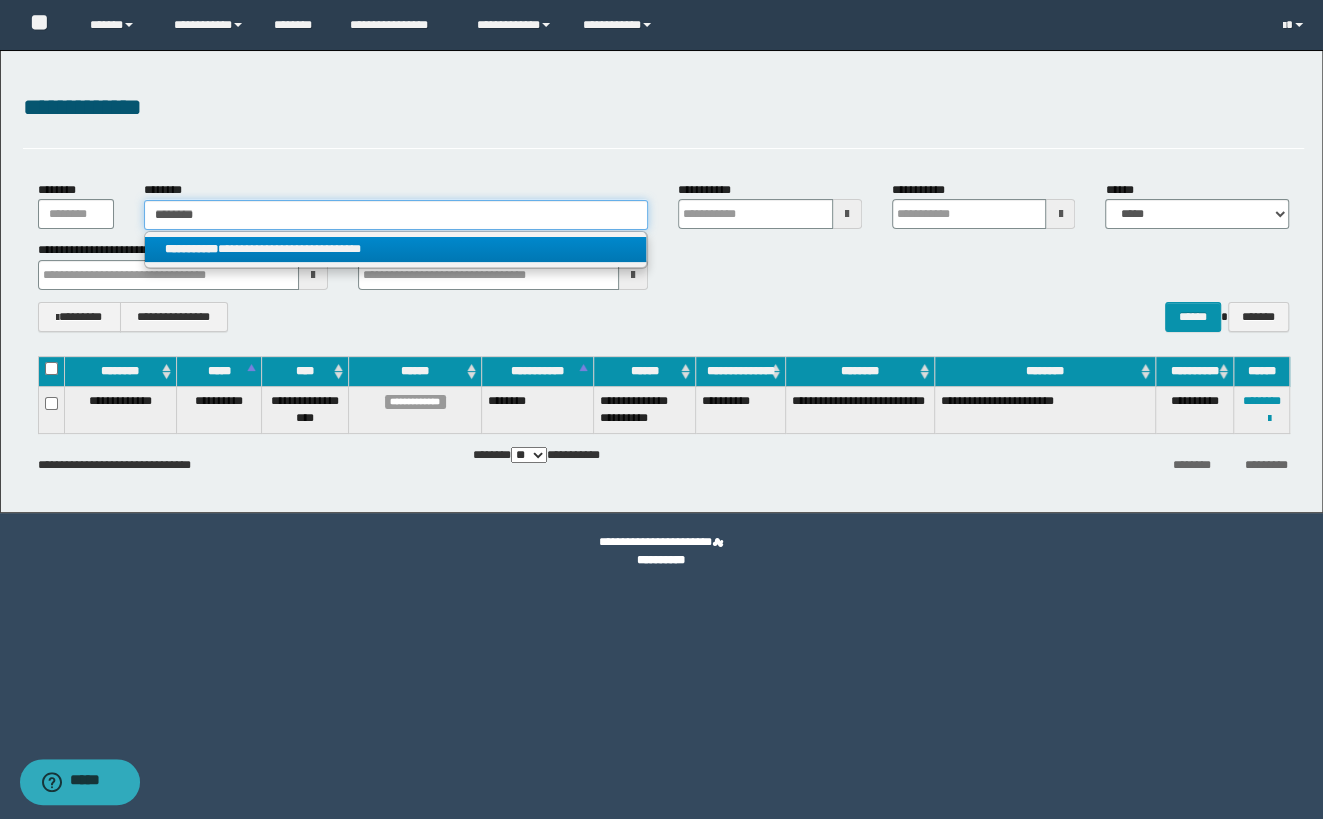 type 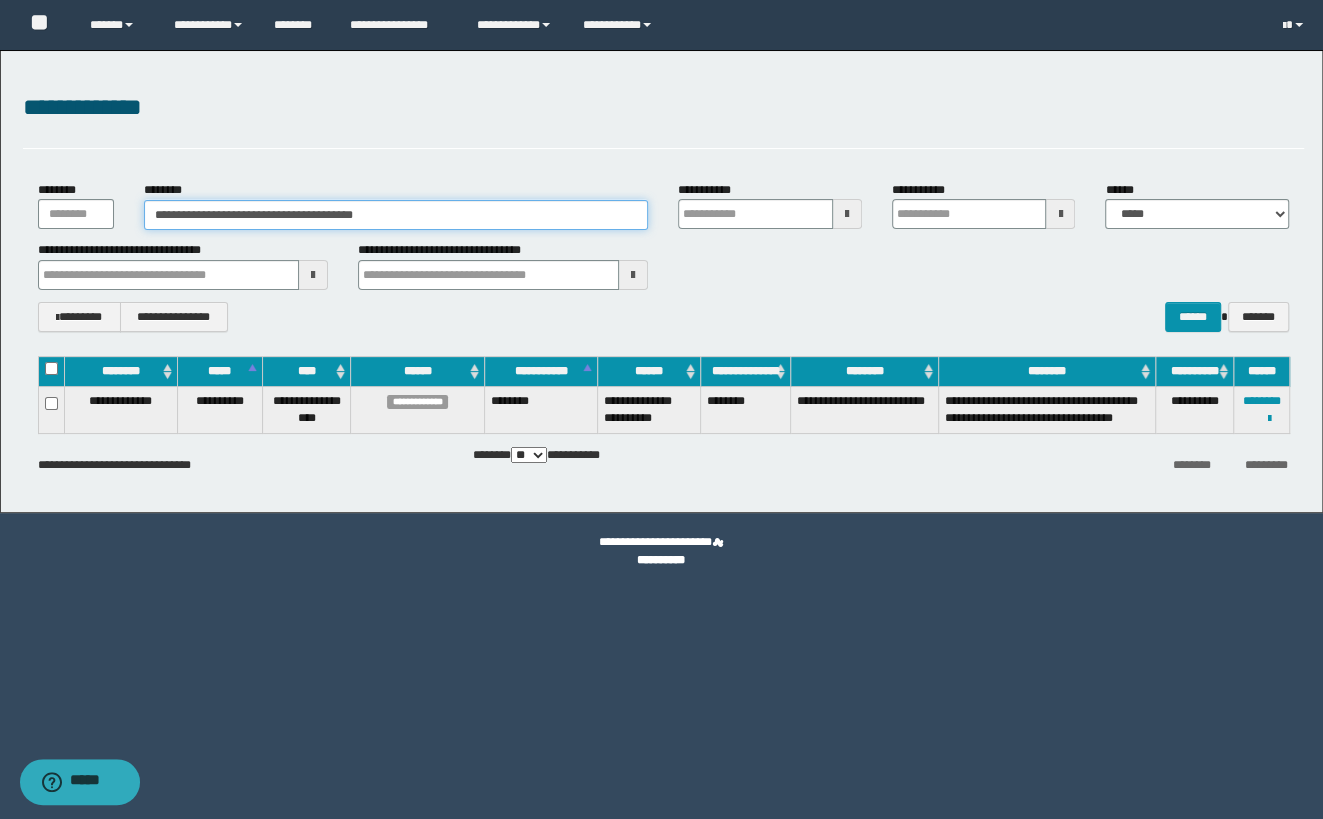 drag, startPoint x: 478, startPoint y: 219, endPoint x: -1, endPoint y: 219, distance: 479 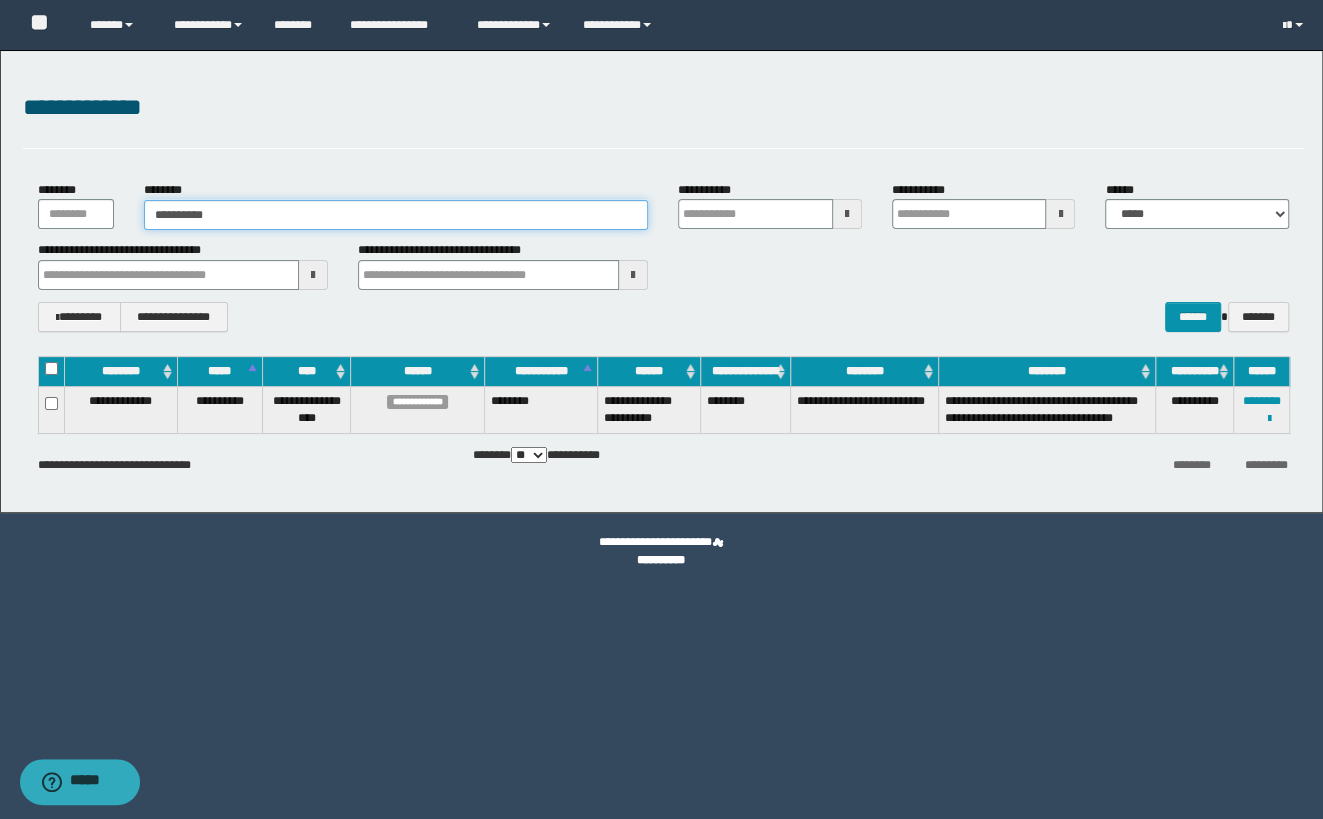 type on "**********" 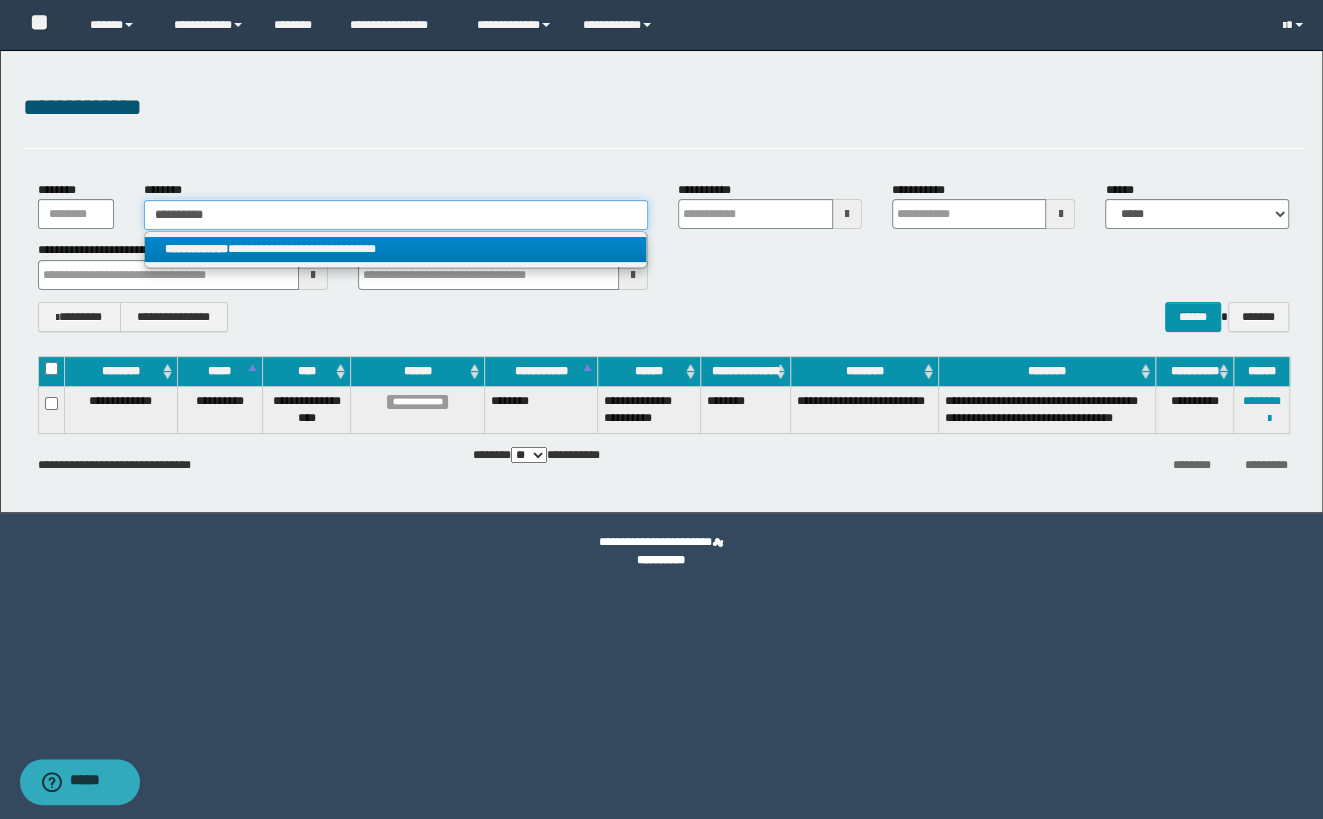 type on "**********" 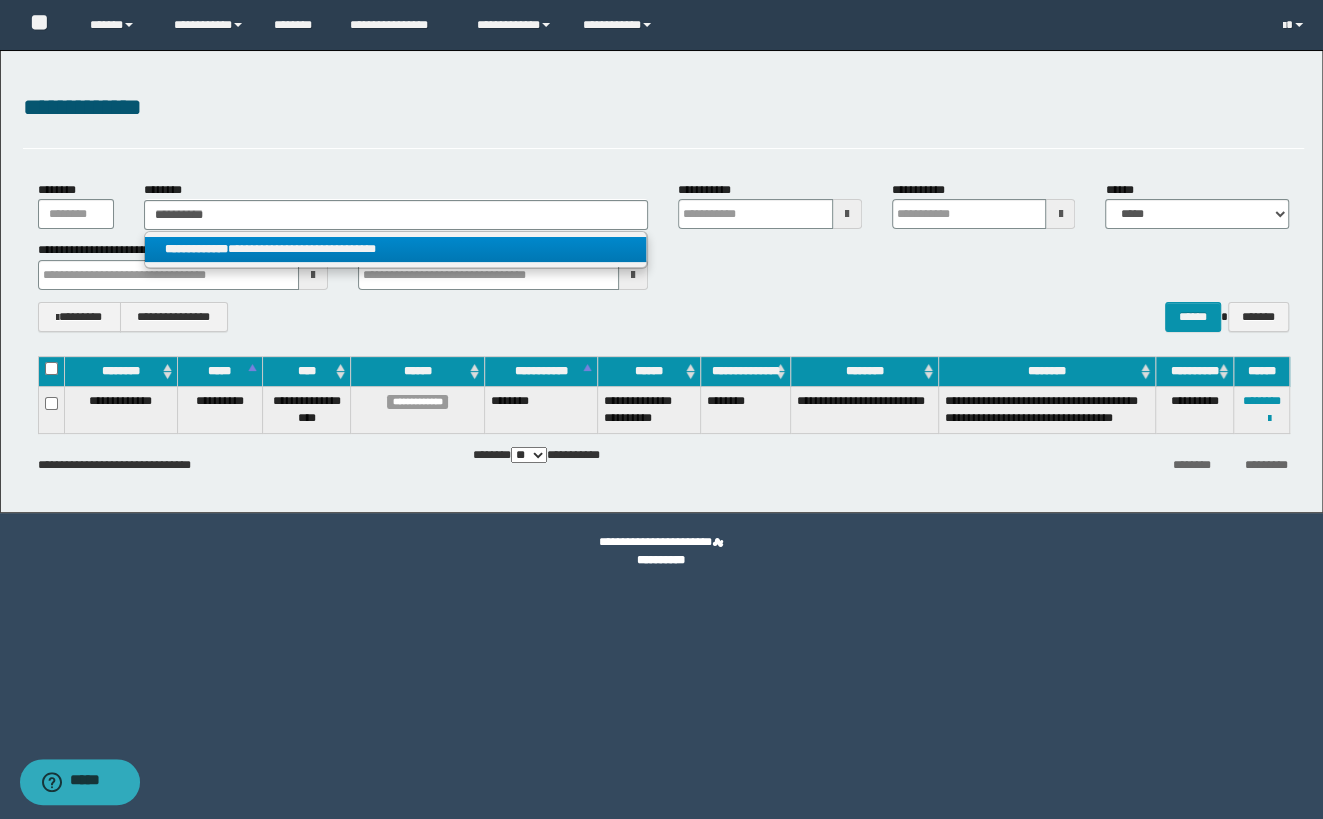 click on "**********" at bounding box center (395, 249) 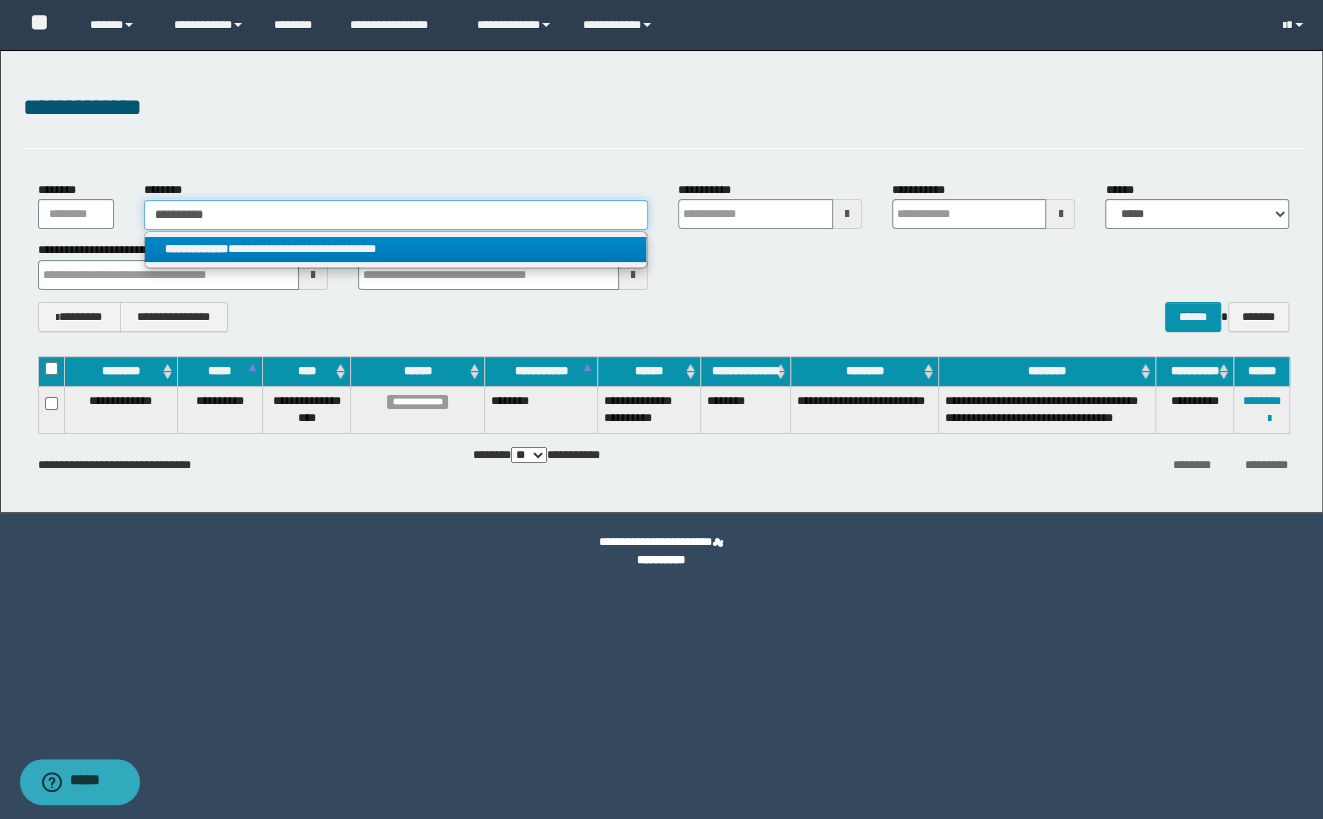 type 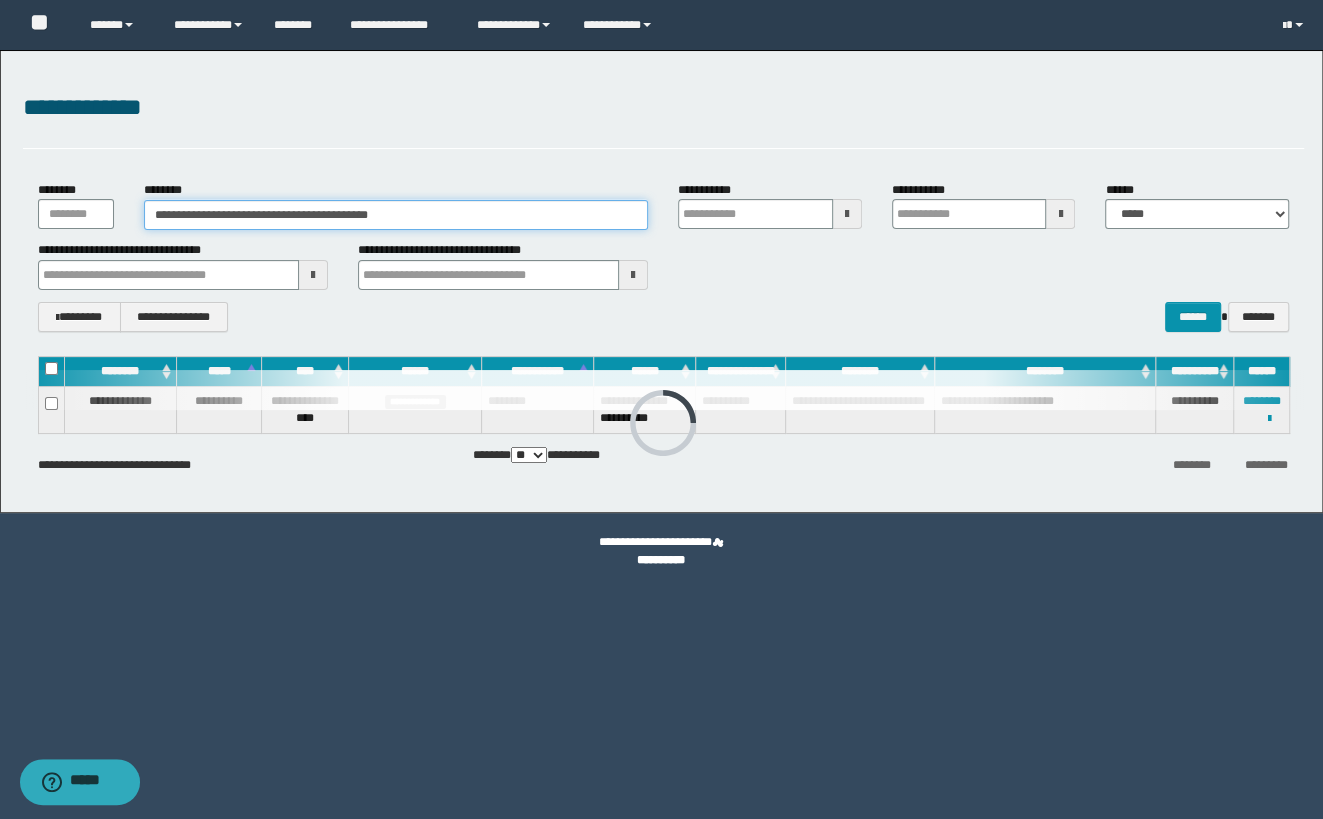 paste 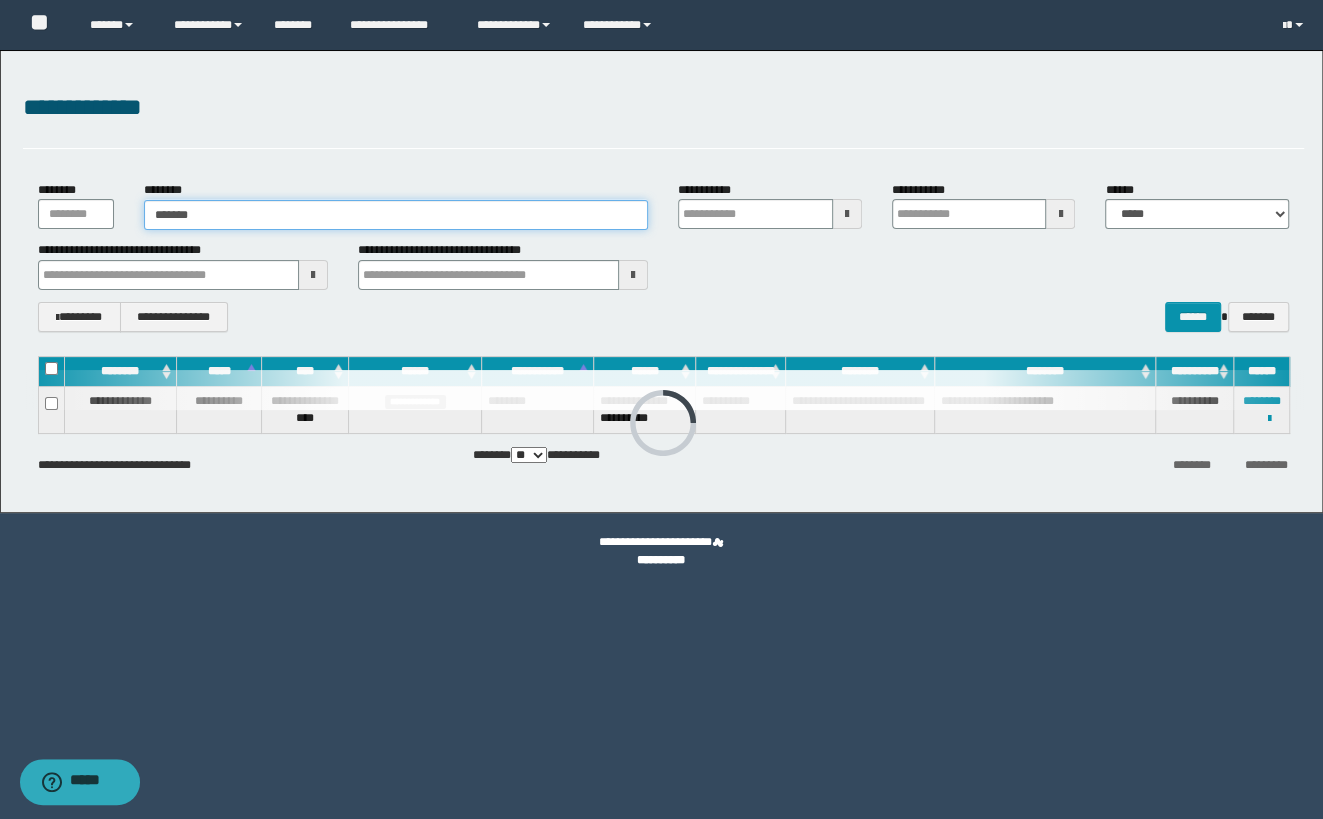 drag, startPoint x: 467, startPoint y: 219, endPoint x: -1, endPoint y: 217, distance: 468.00427 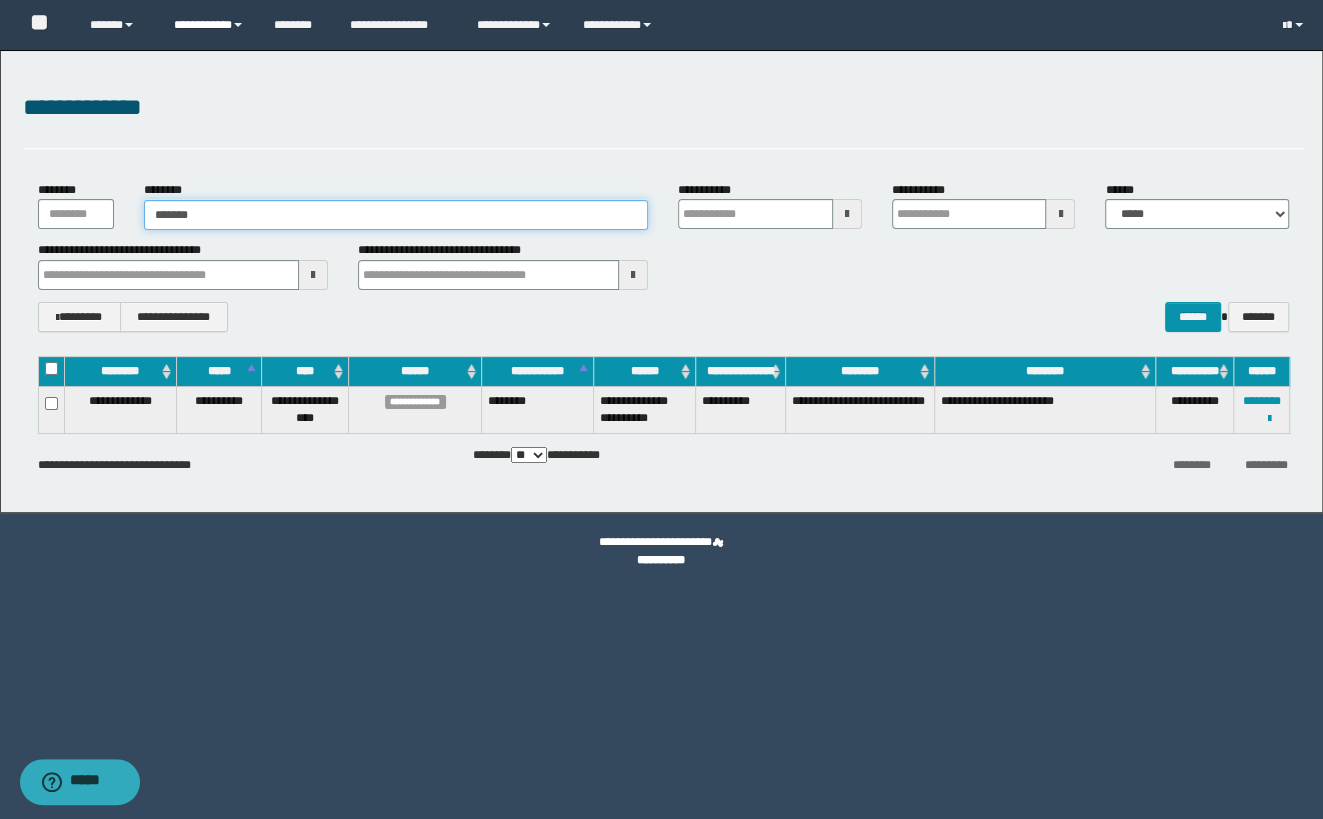 type on "*******" 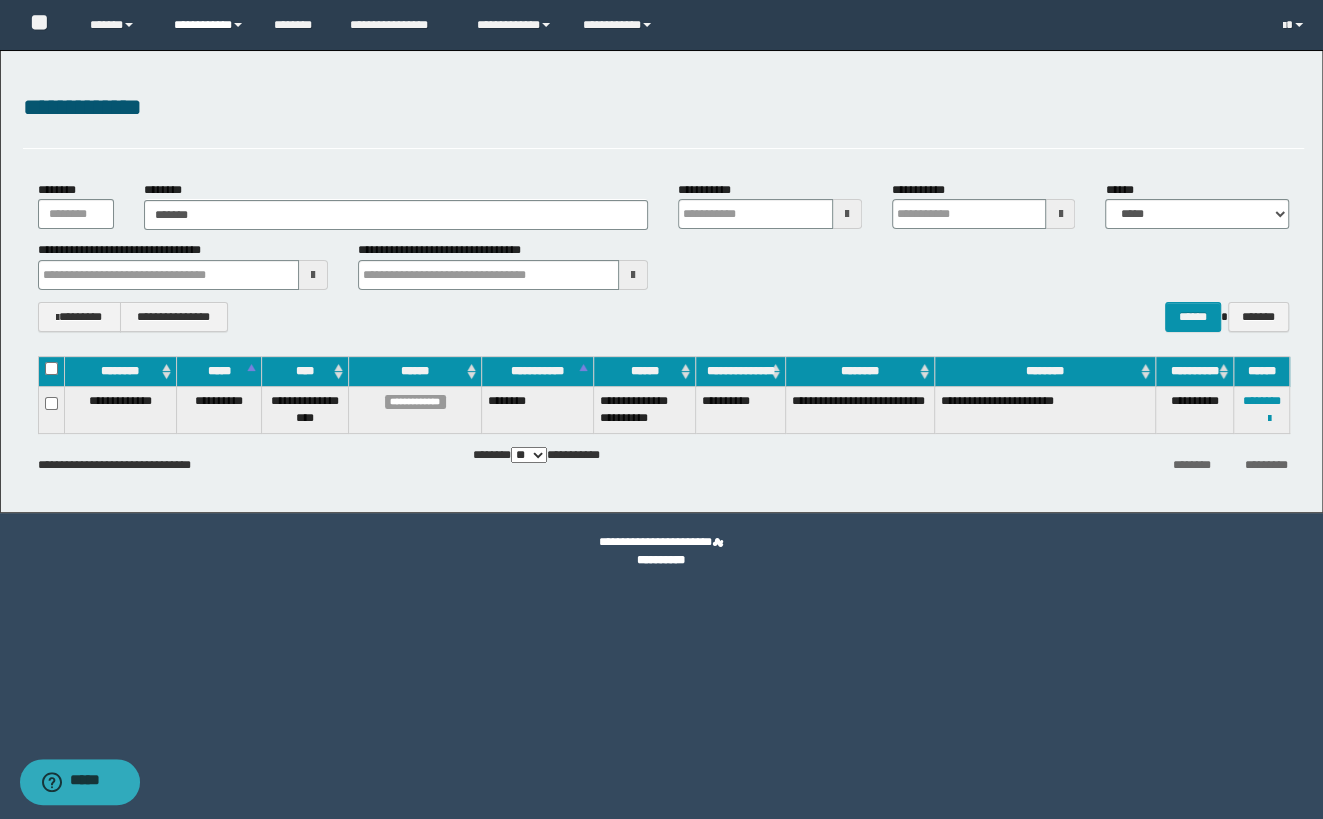 click on "**********" at bounding box center [209, 25] 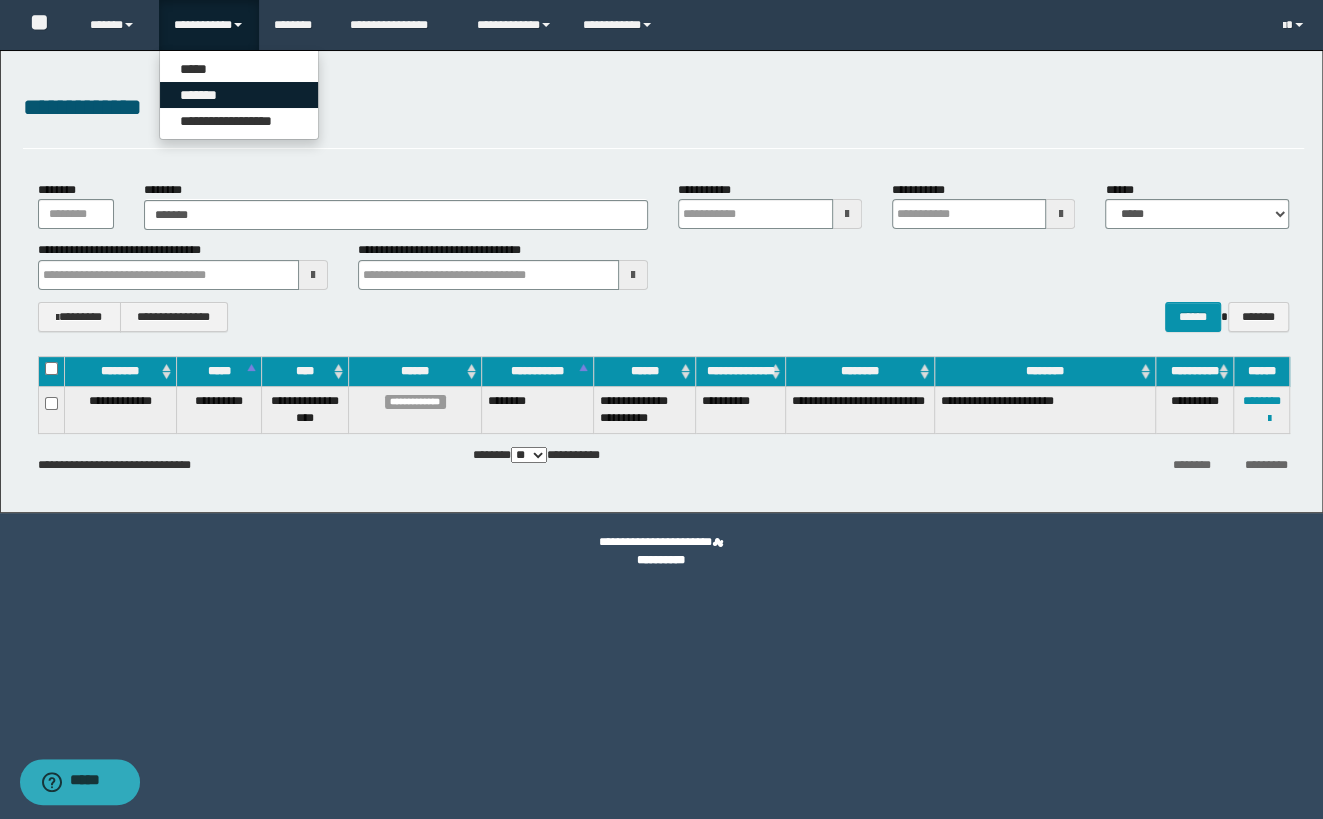 click on "*******" at bounding box center [239, 95] 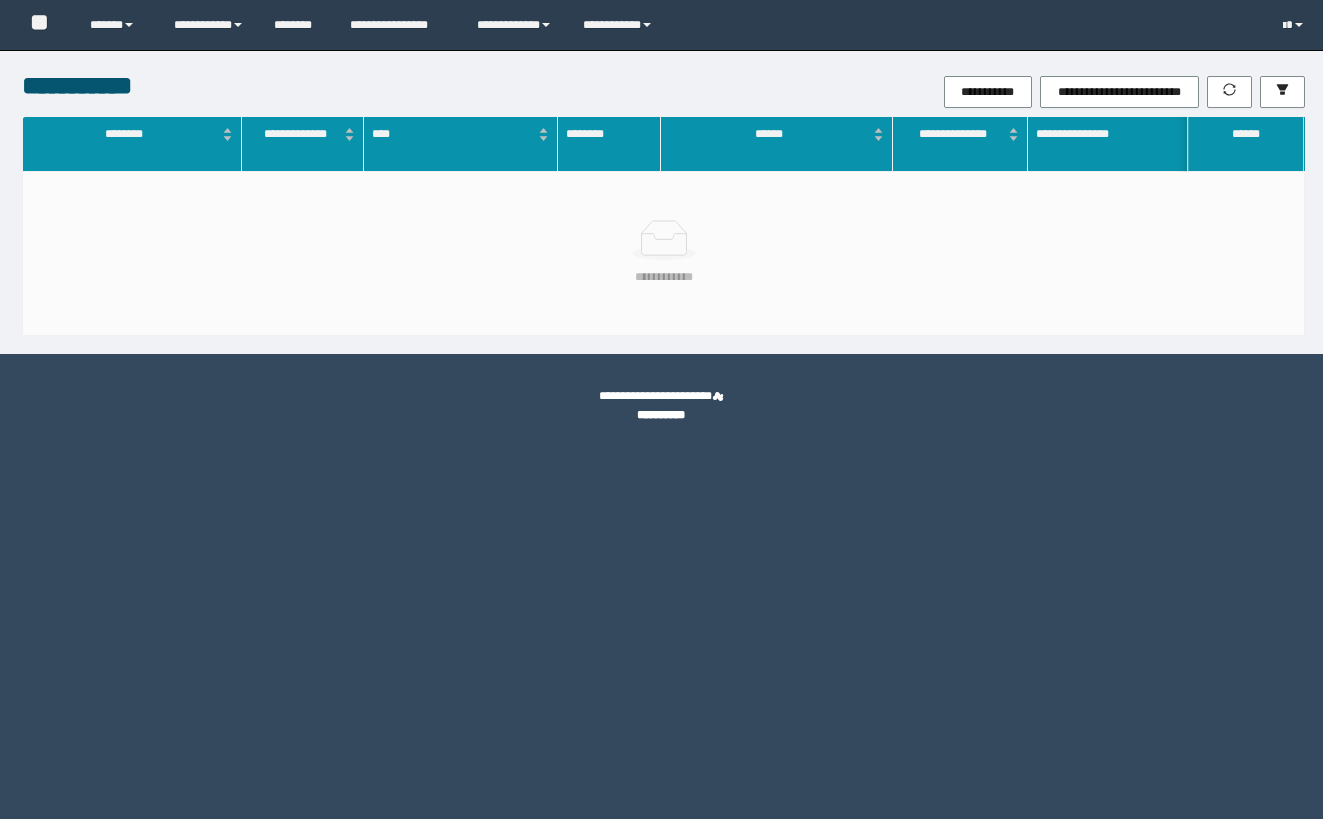 scroll, scrollTop: 0, scrollLeft: 0, axis: both 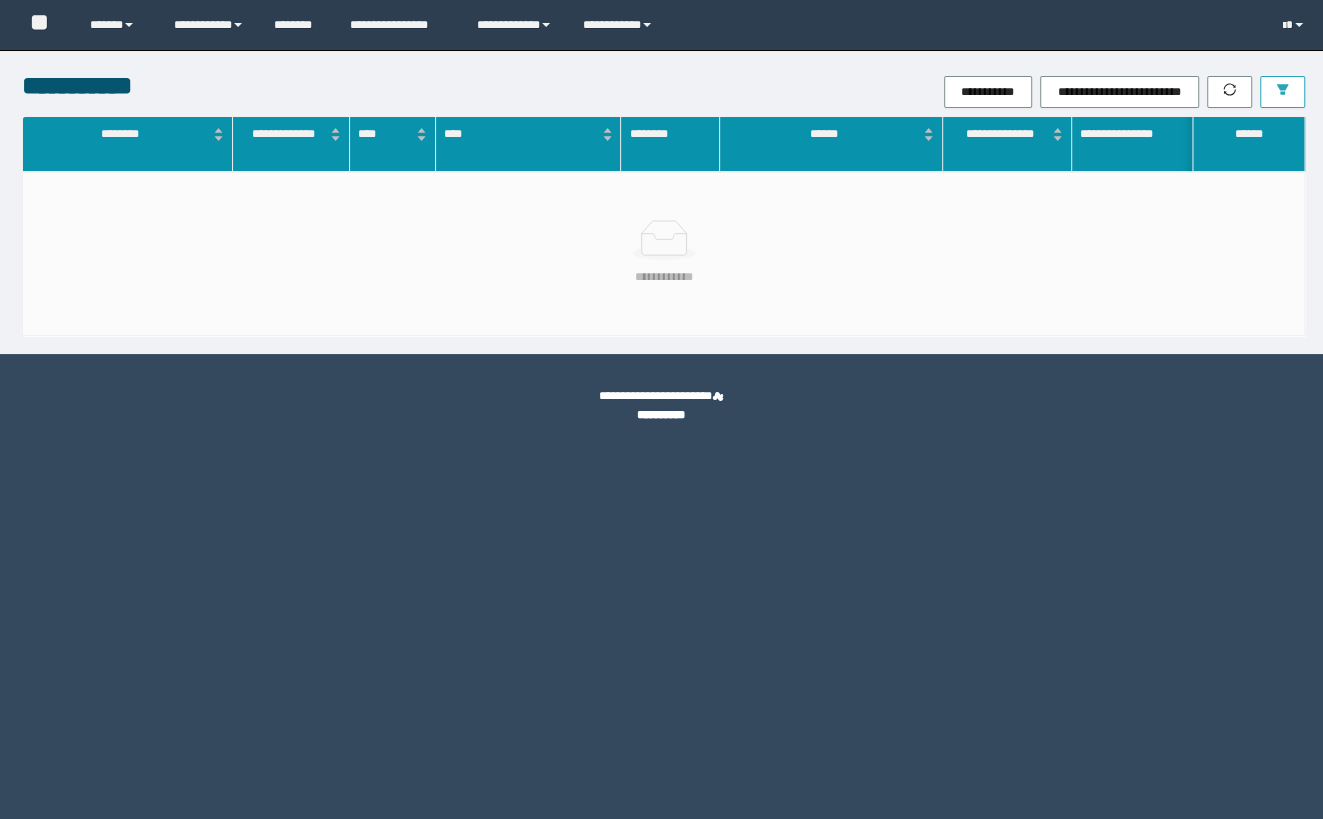 click at bounding box center (1282, 92) 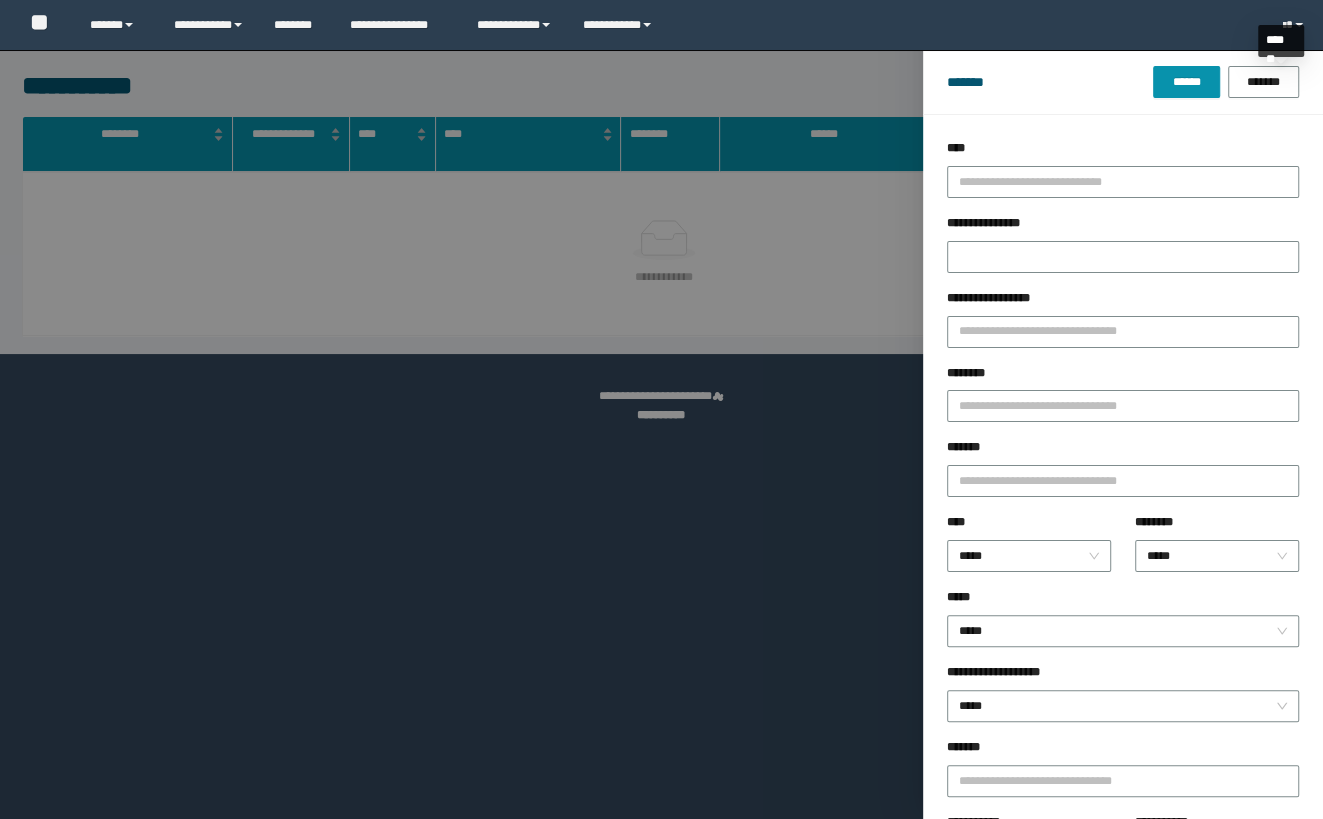 scroll, scrollTop: 0, scrollLeft: 0, axis: both 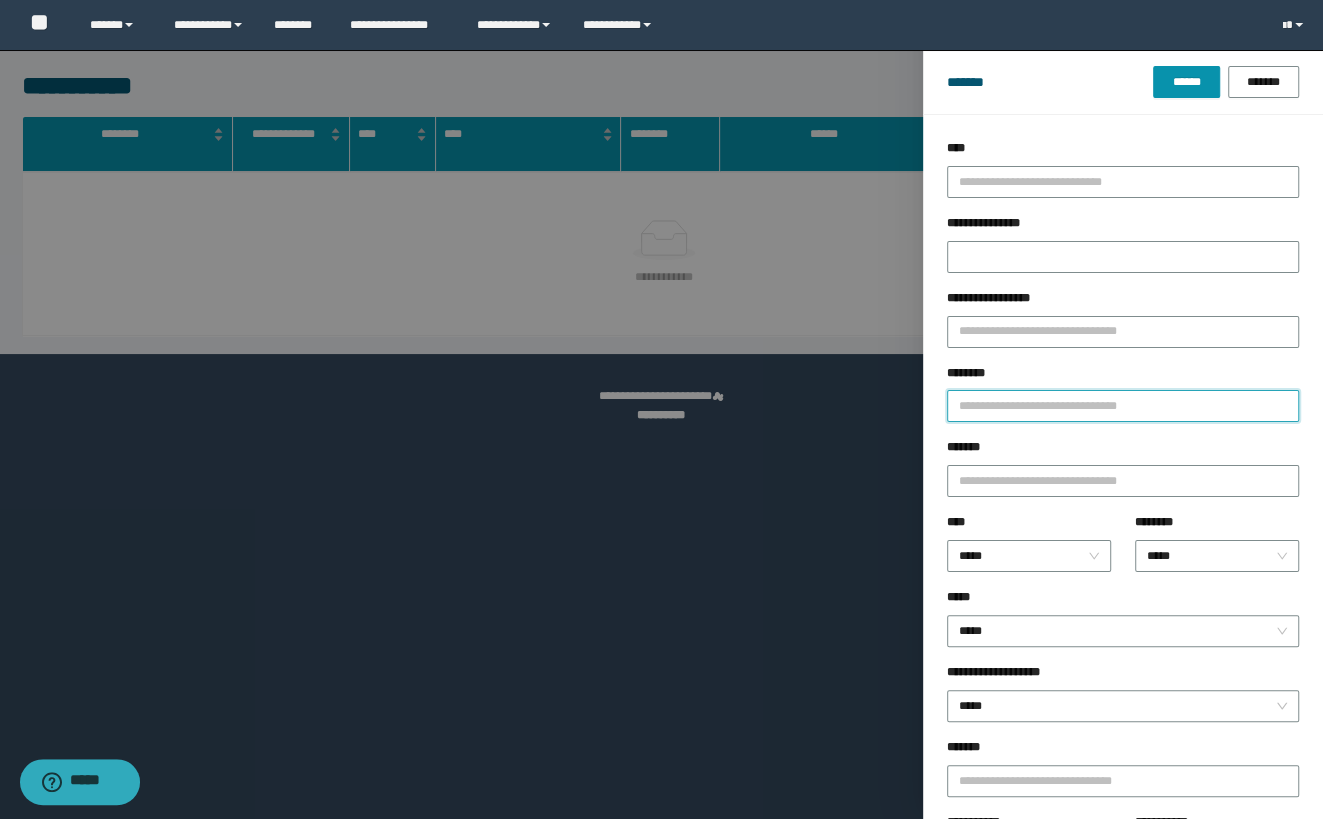 click on "********" at bounding box center [1123, 406] 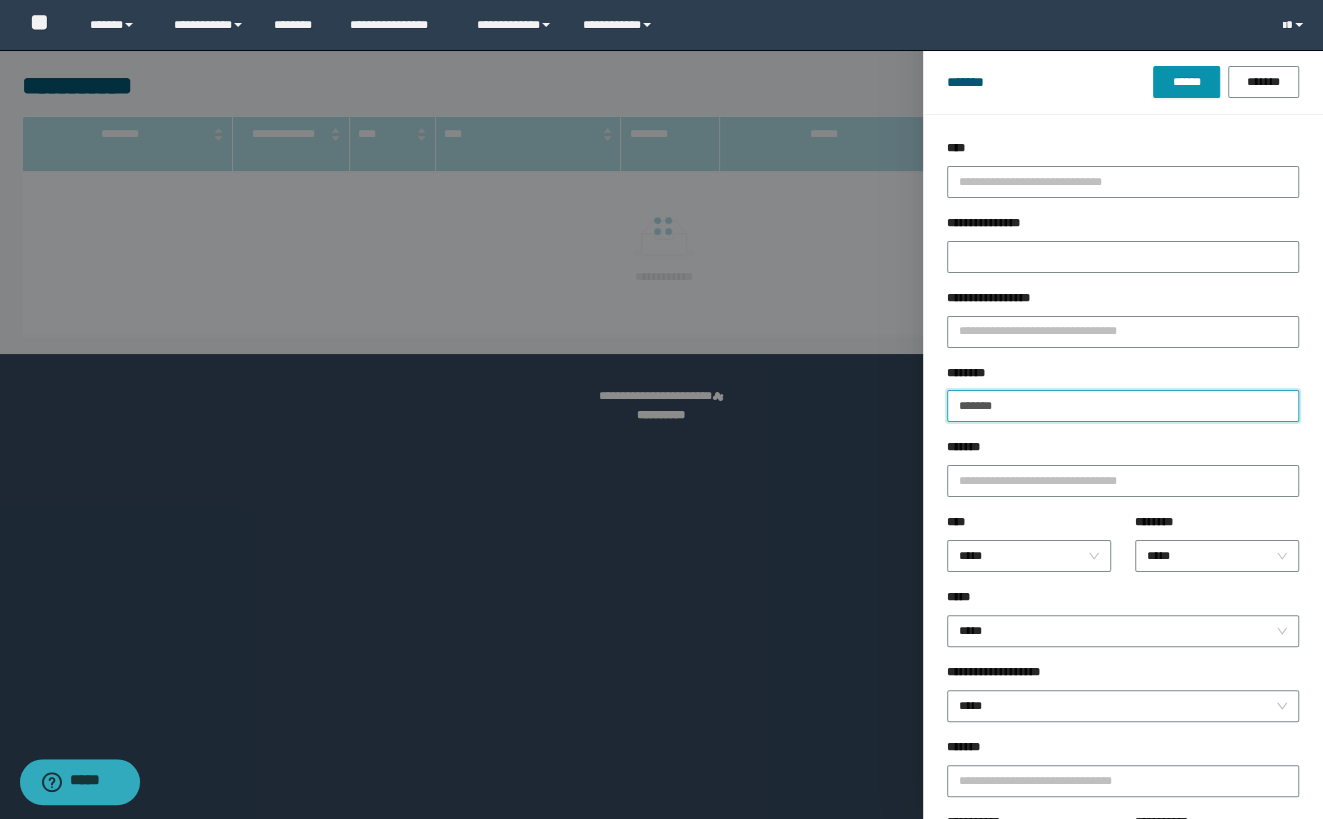type on "*******" 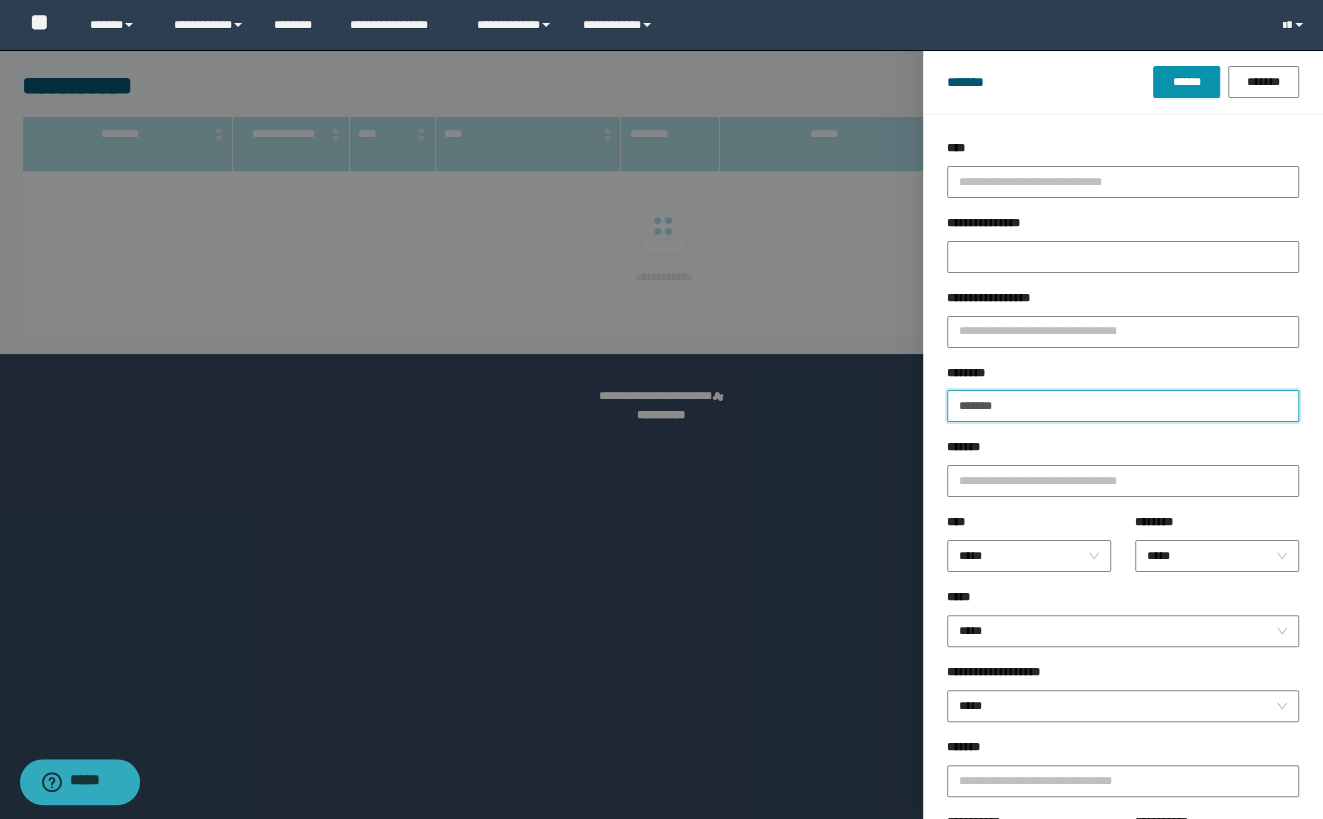 click on "******" at bounding box center (1186, 82) 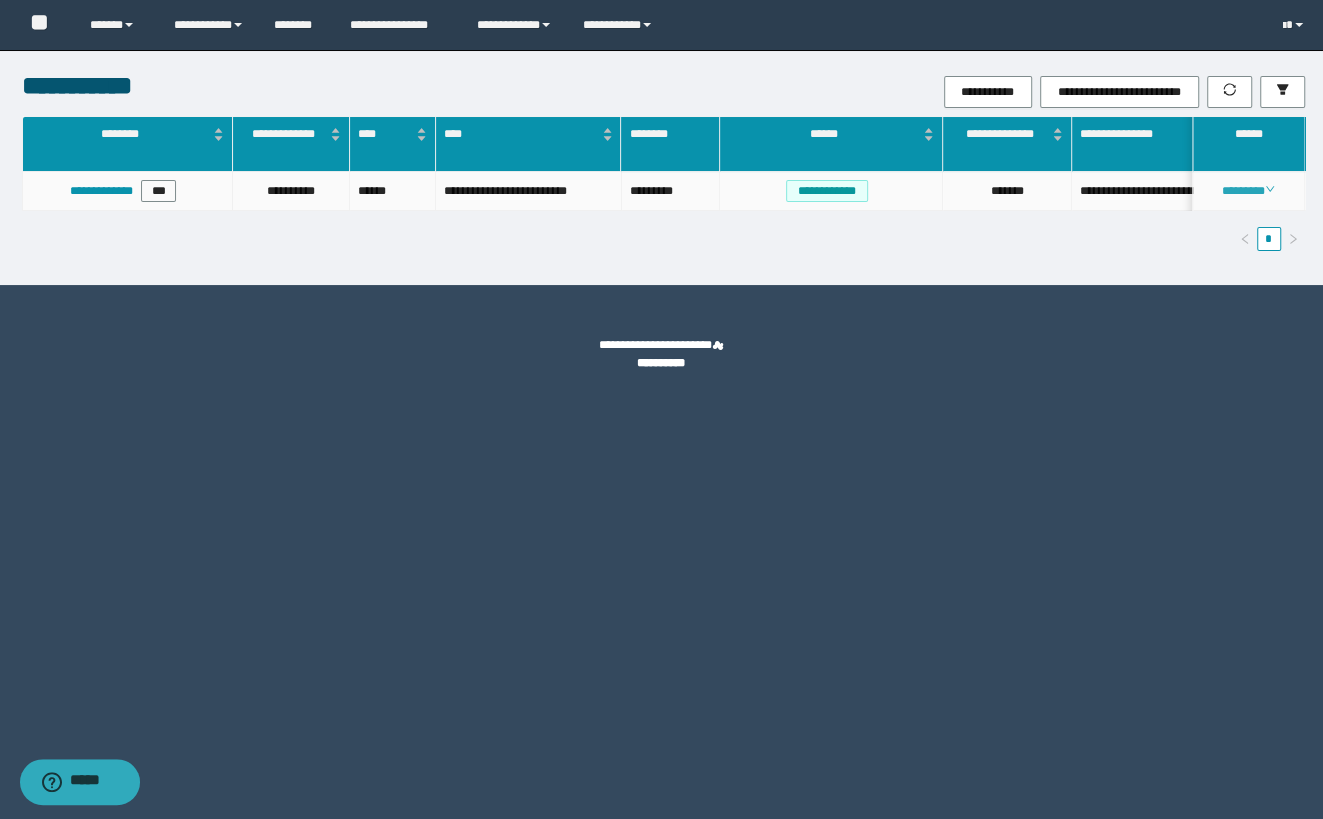 click on "********" at bounding box center (1248, 191) 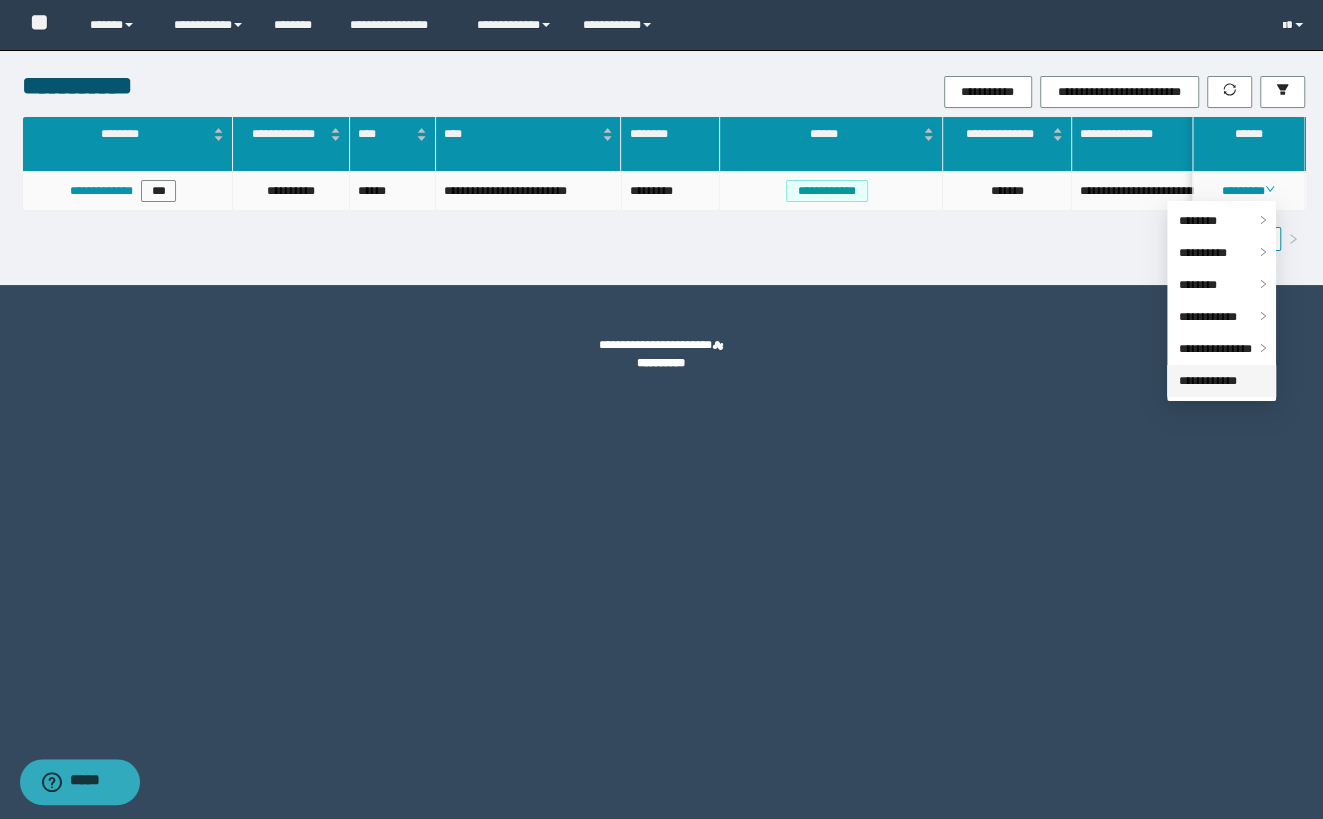 click on "**********" at bounding box center (1208, 381) 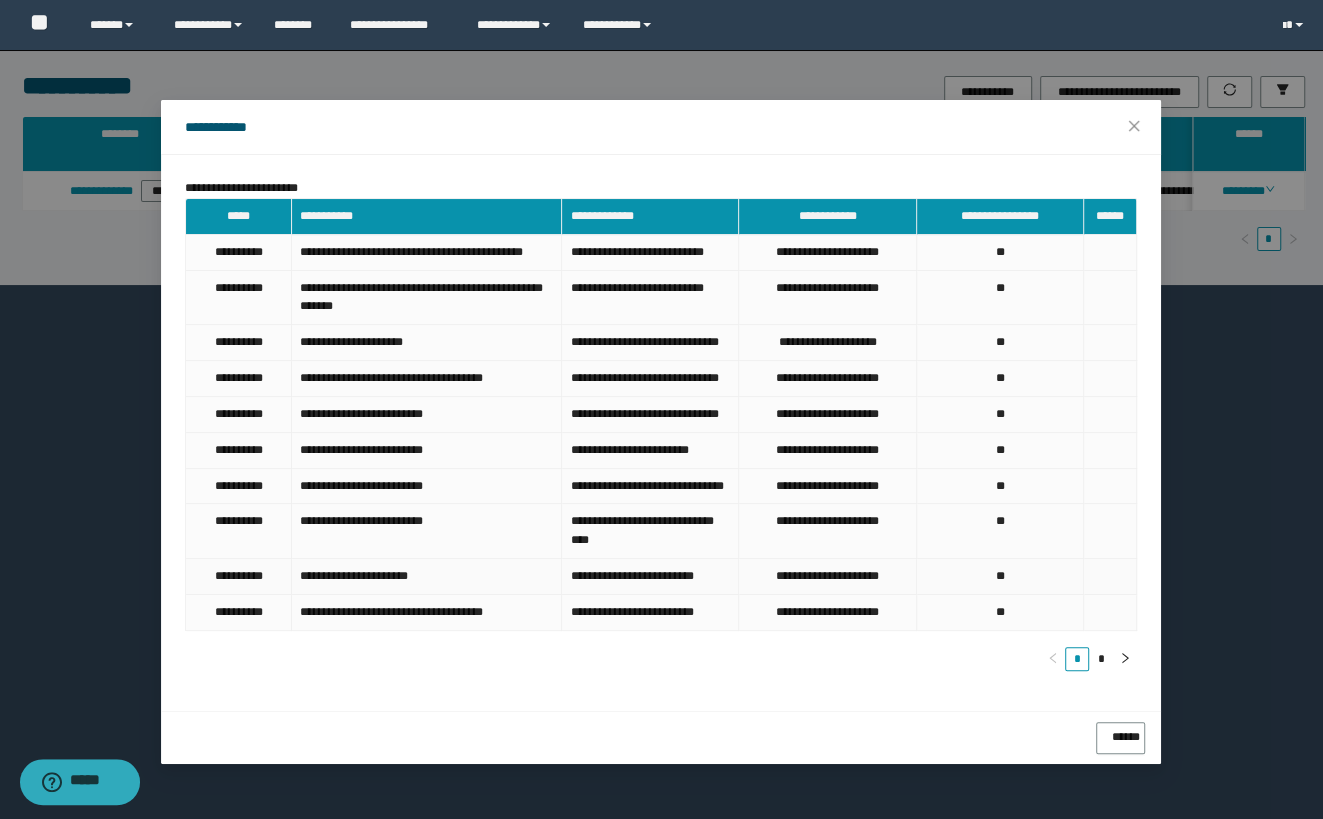 scroll, scrollTop: 61, scrollLeft: 0, axis: vertical 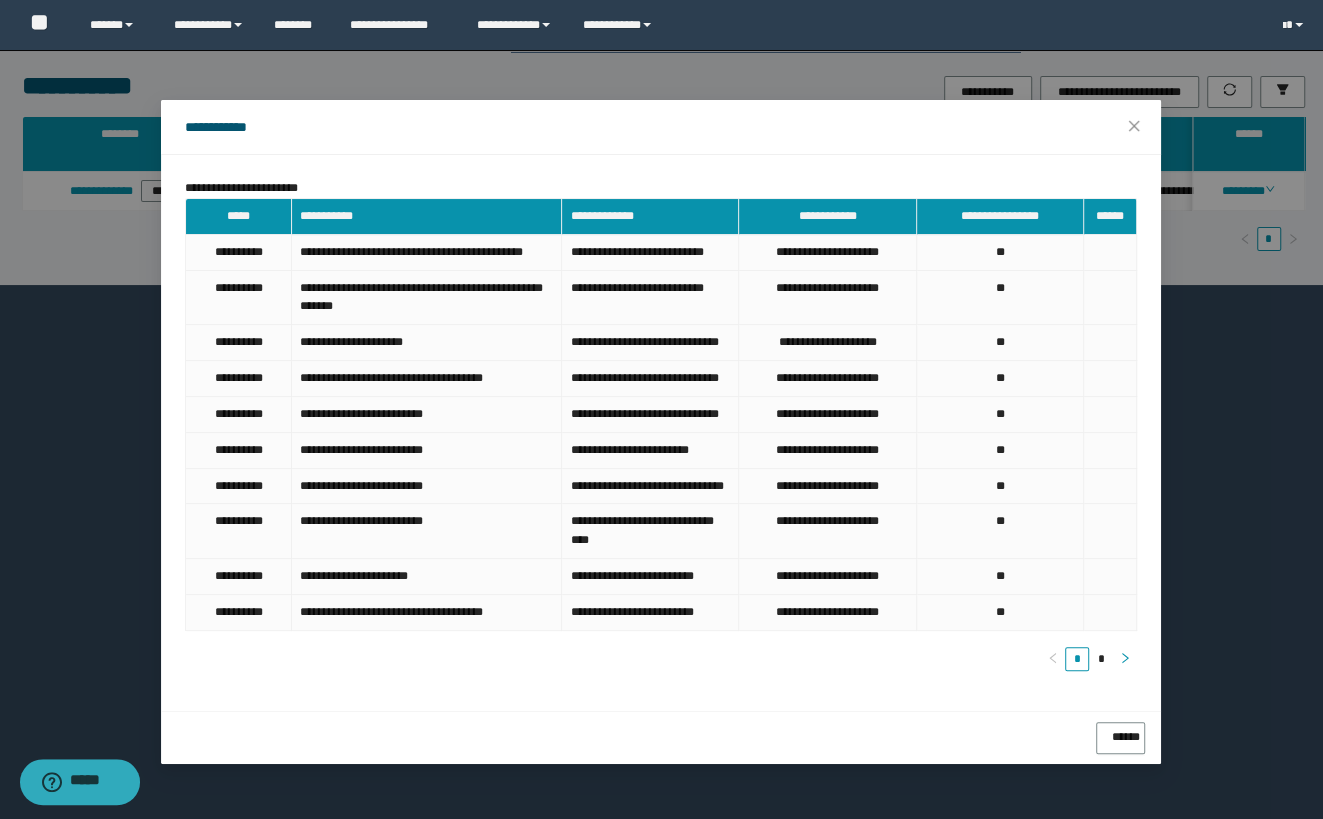 click 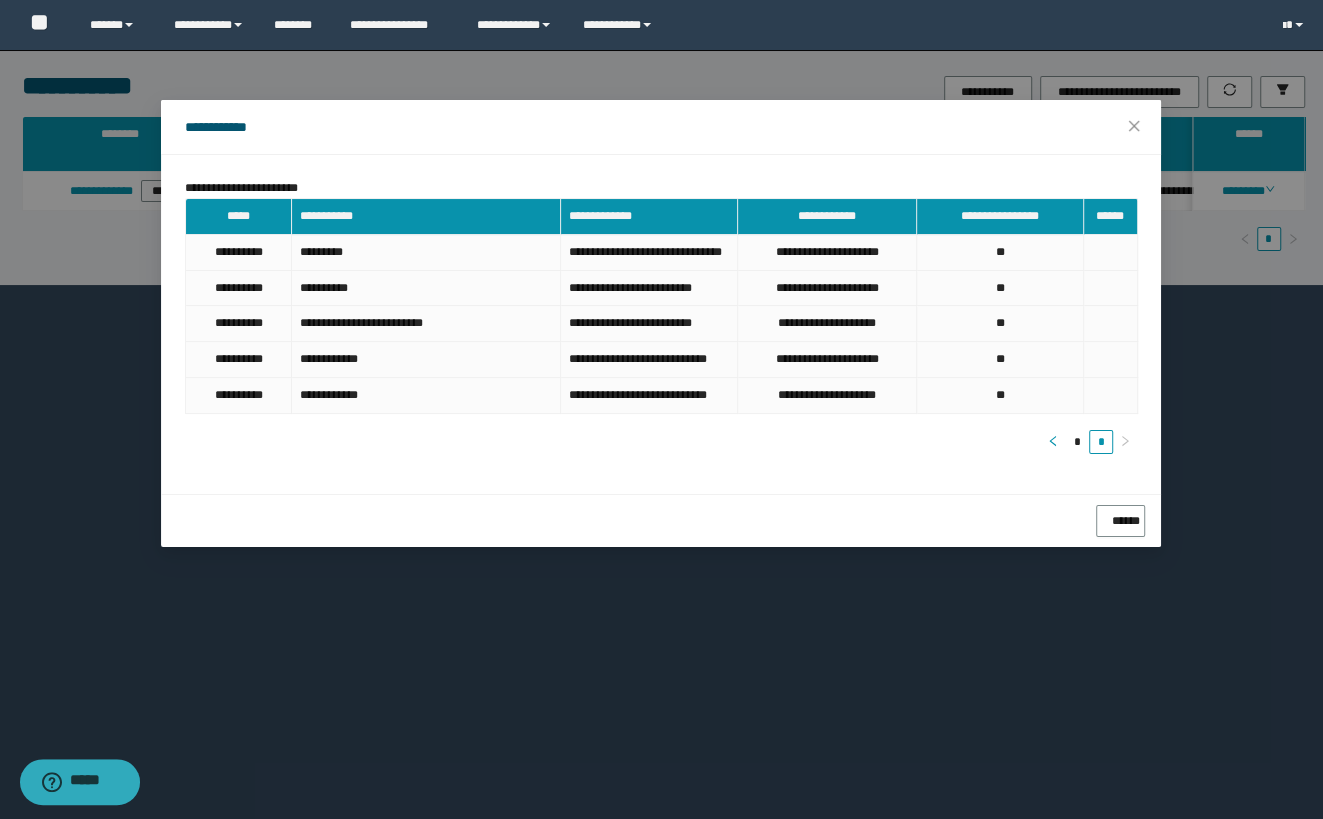 click 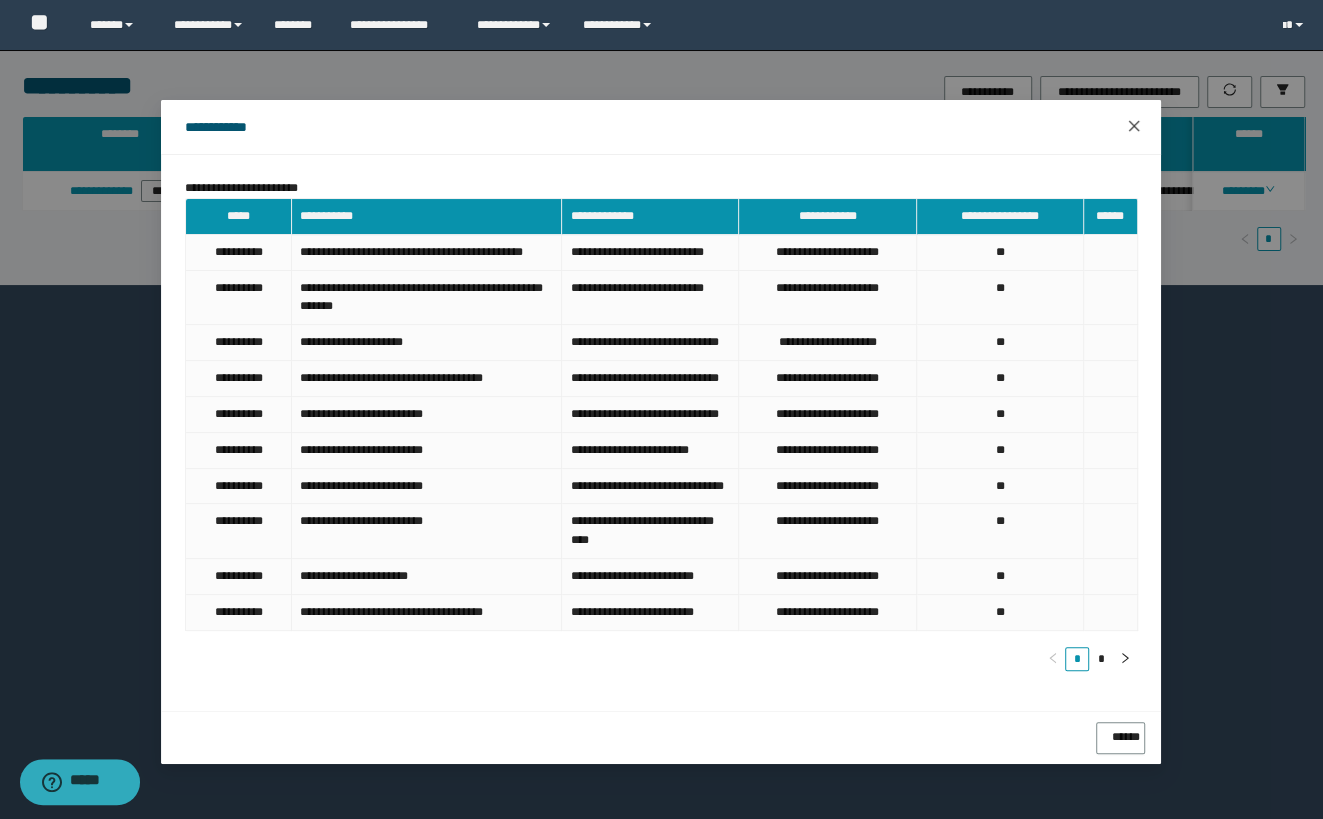click 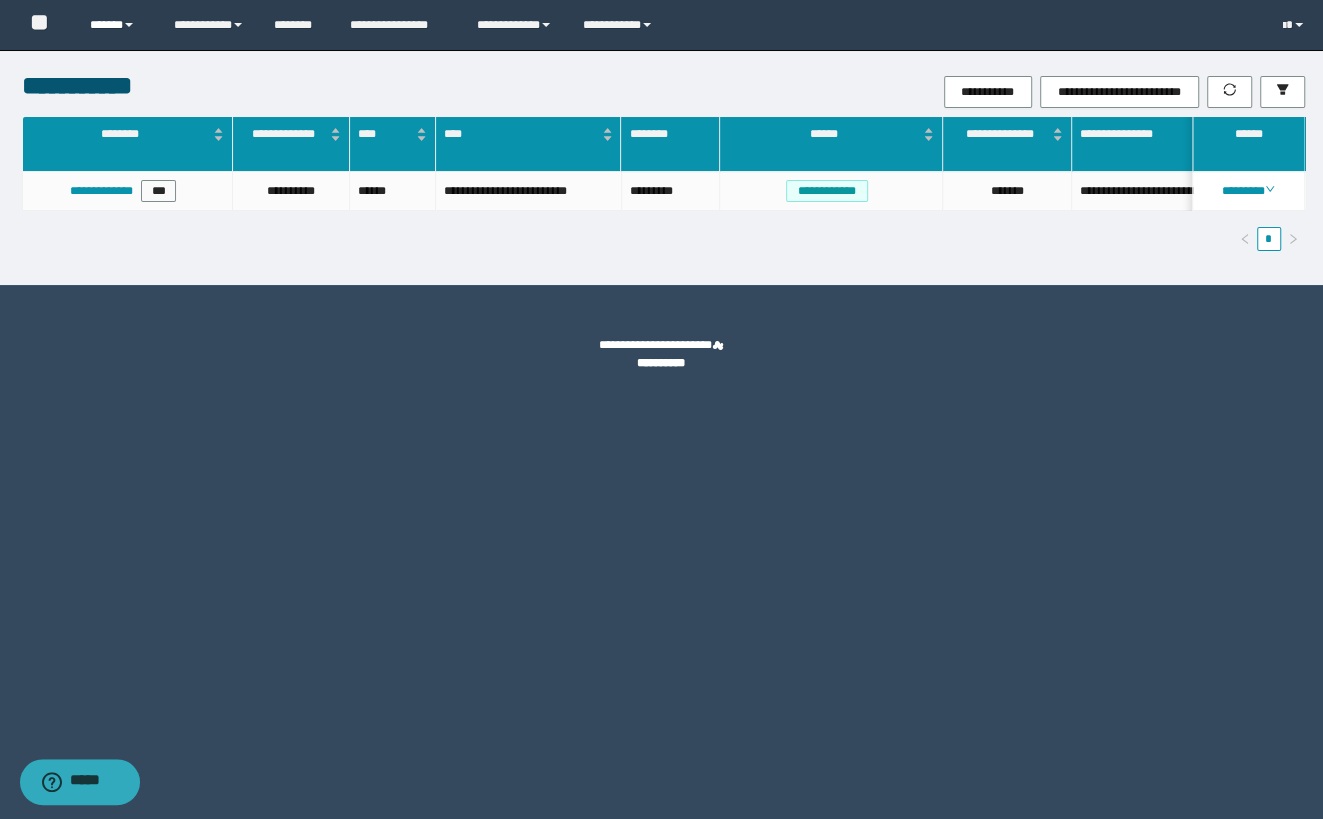 click on "******" at bounding box center [117, 25] 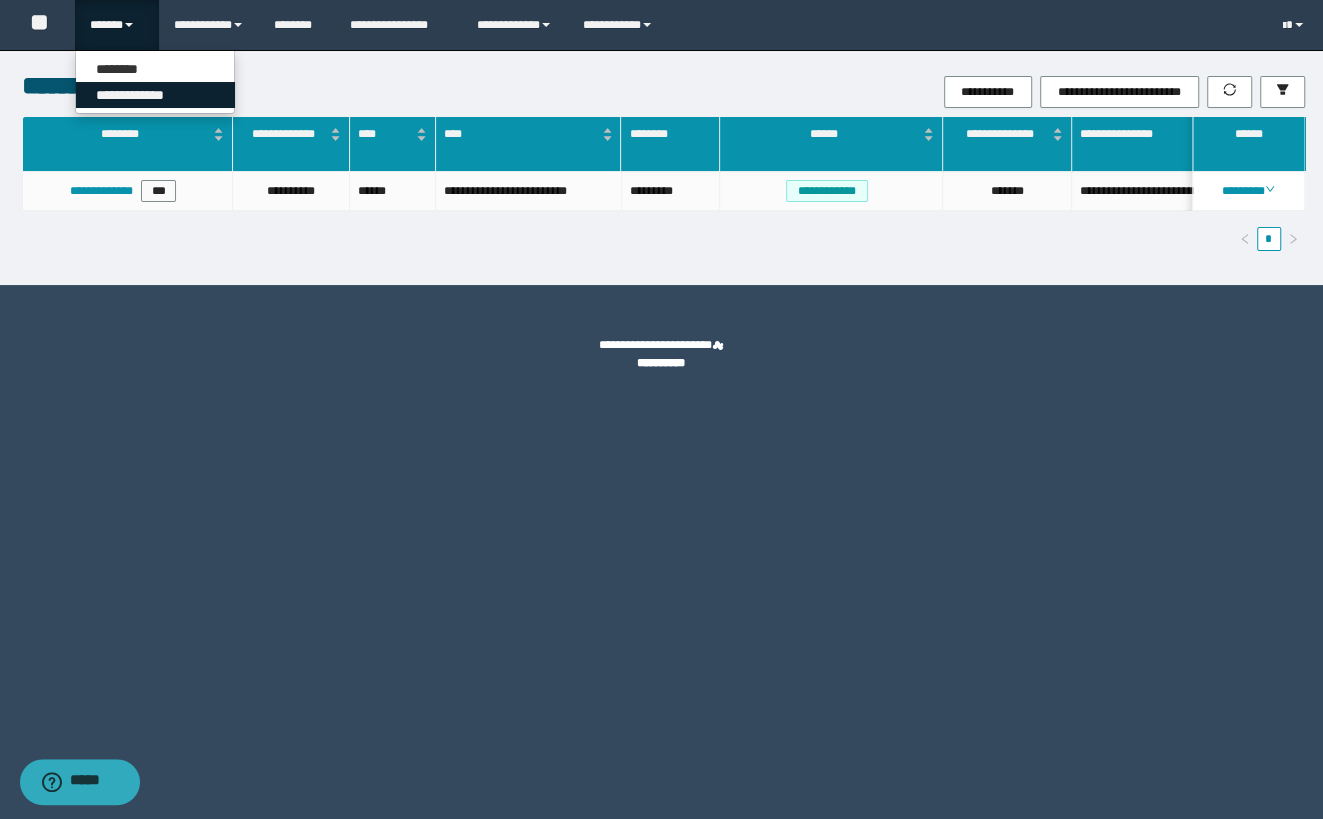 click on "**********" at bounding box center (155, 95) 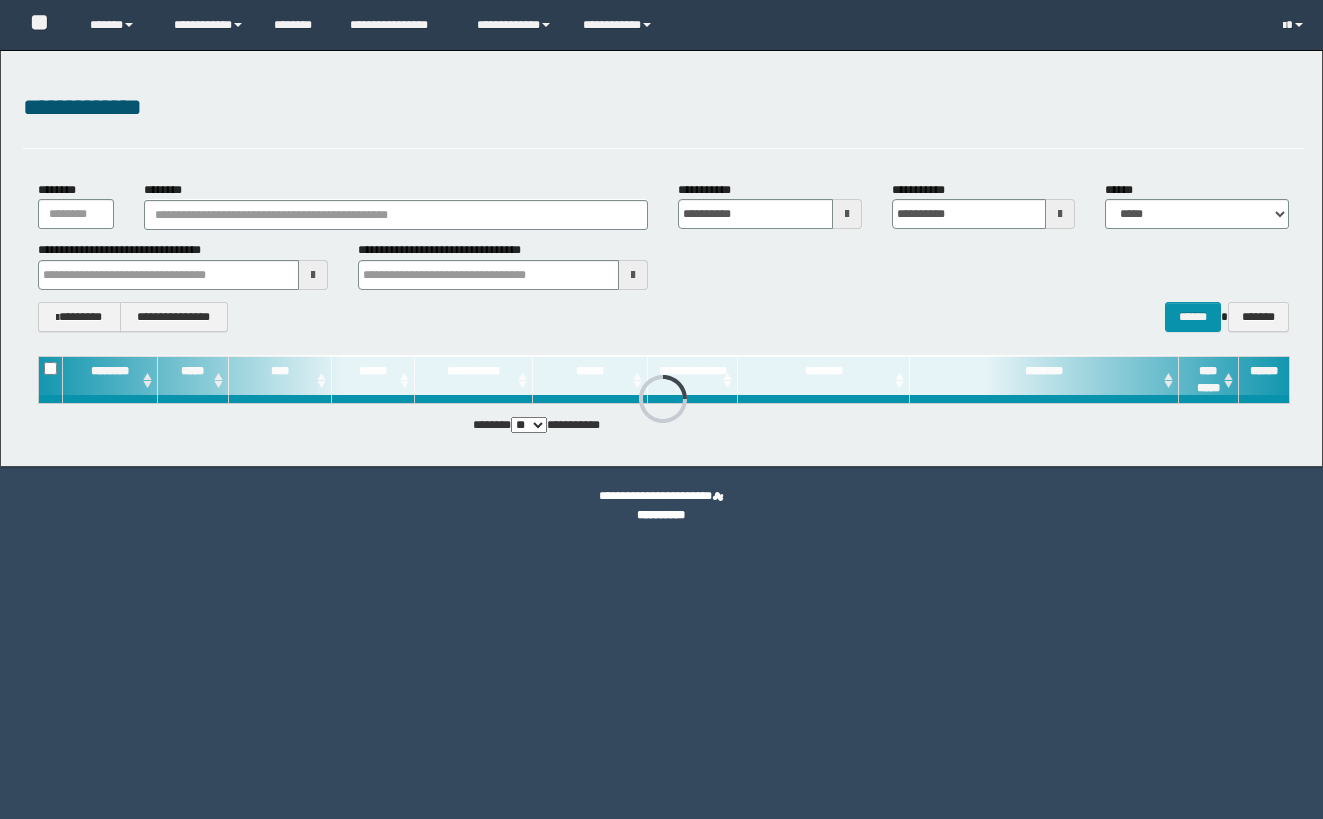 scroll, scrollTop: 0, scrollLeft: 0, axis: both 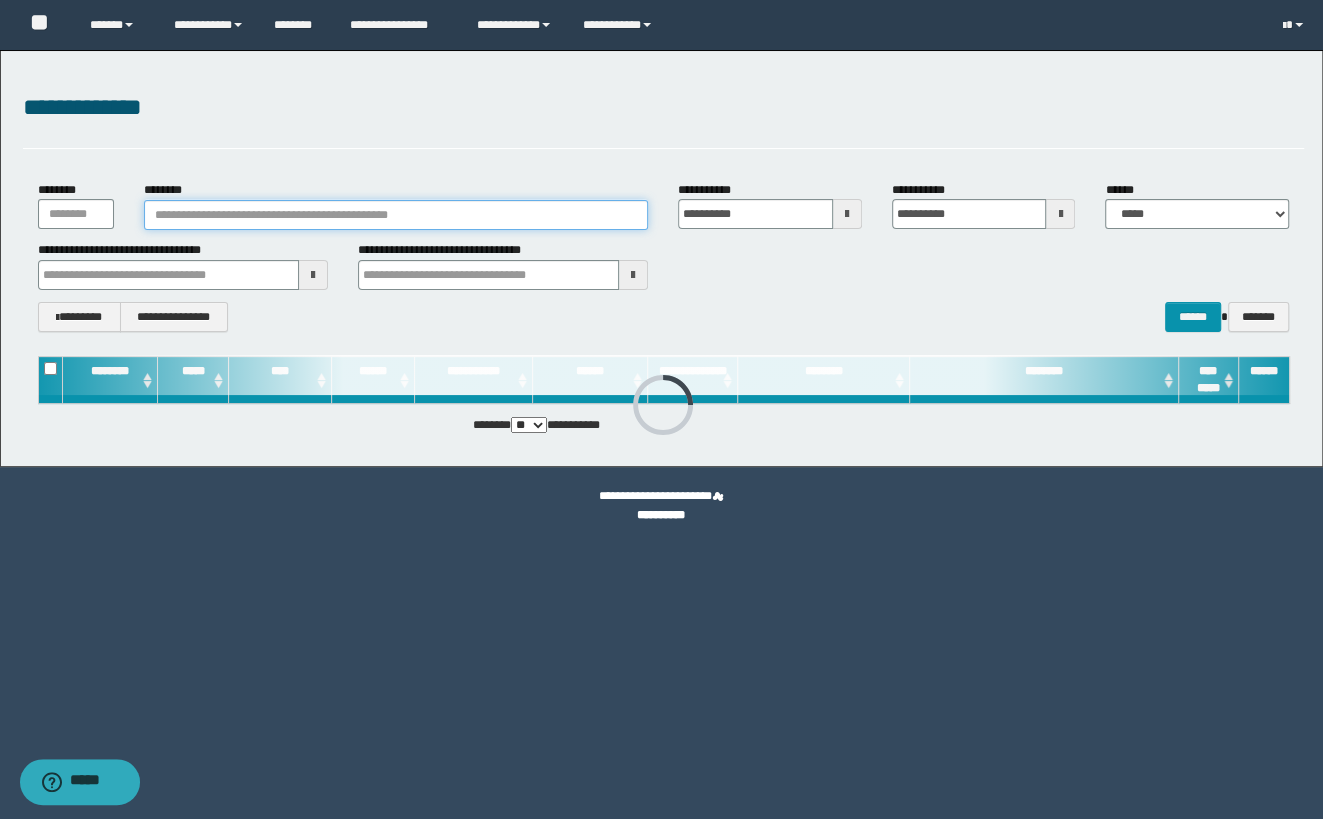 paste on "********" 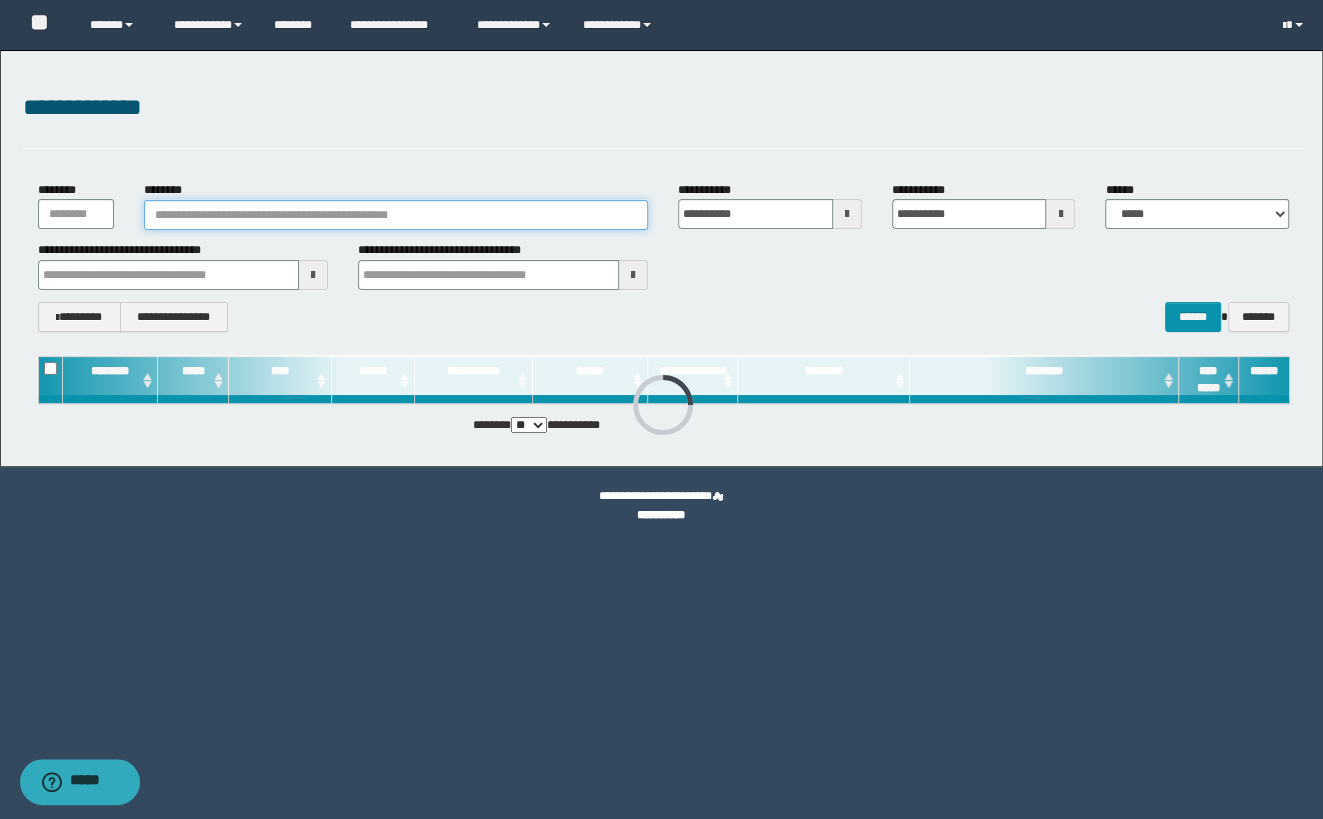 click on "********" at bounding box center [396, 215] 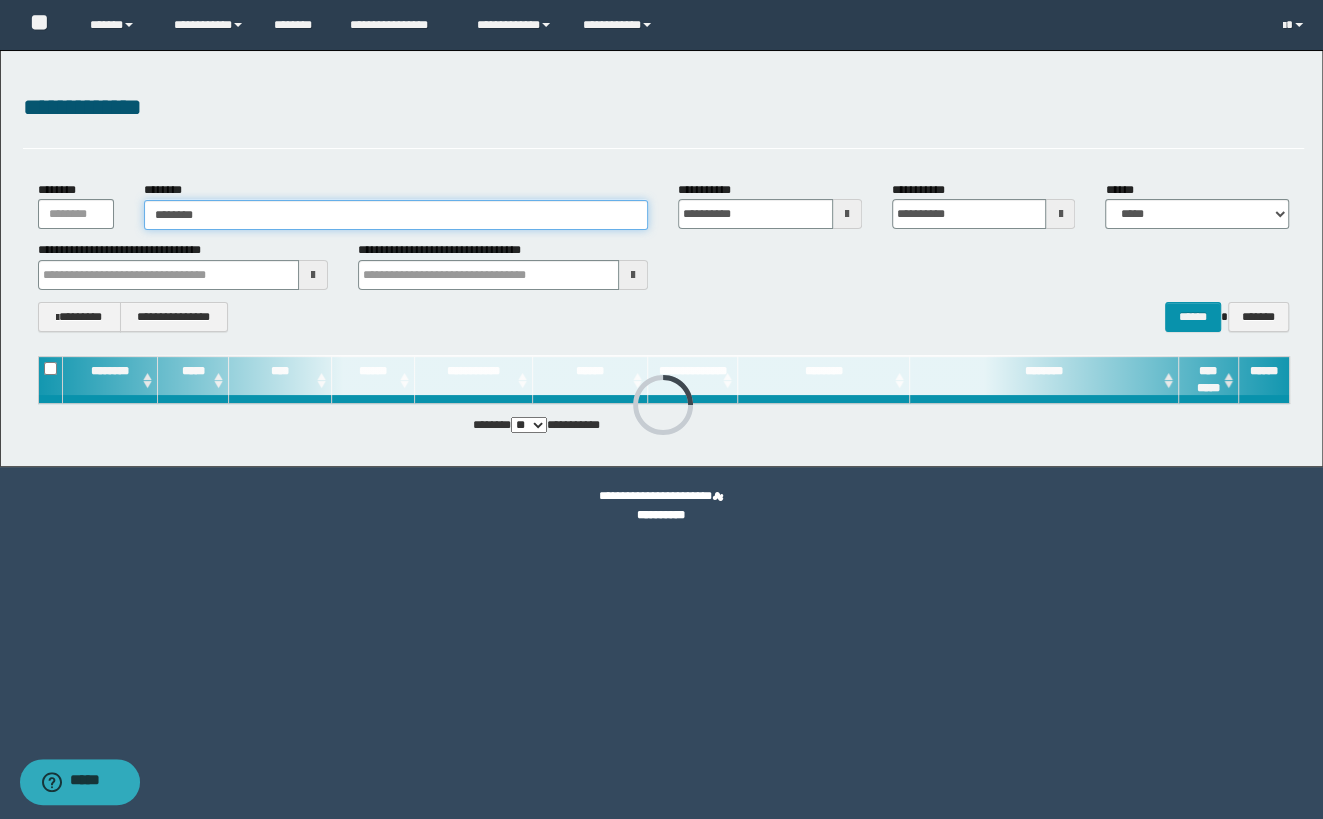 type on "********" 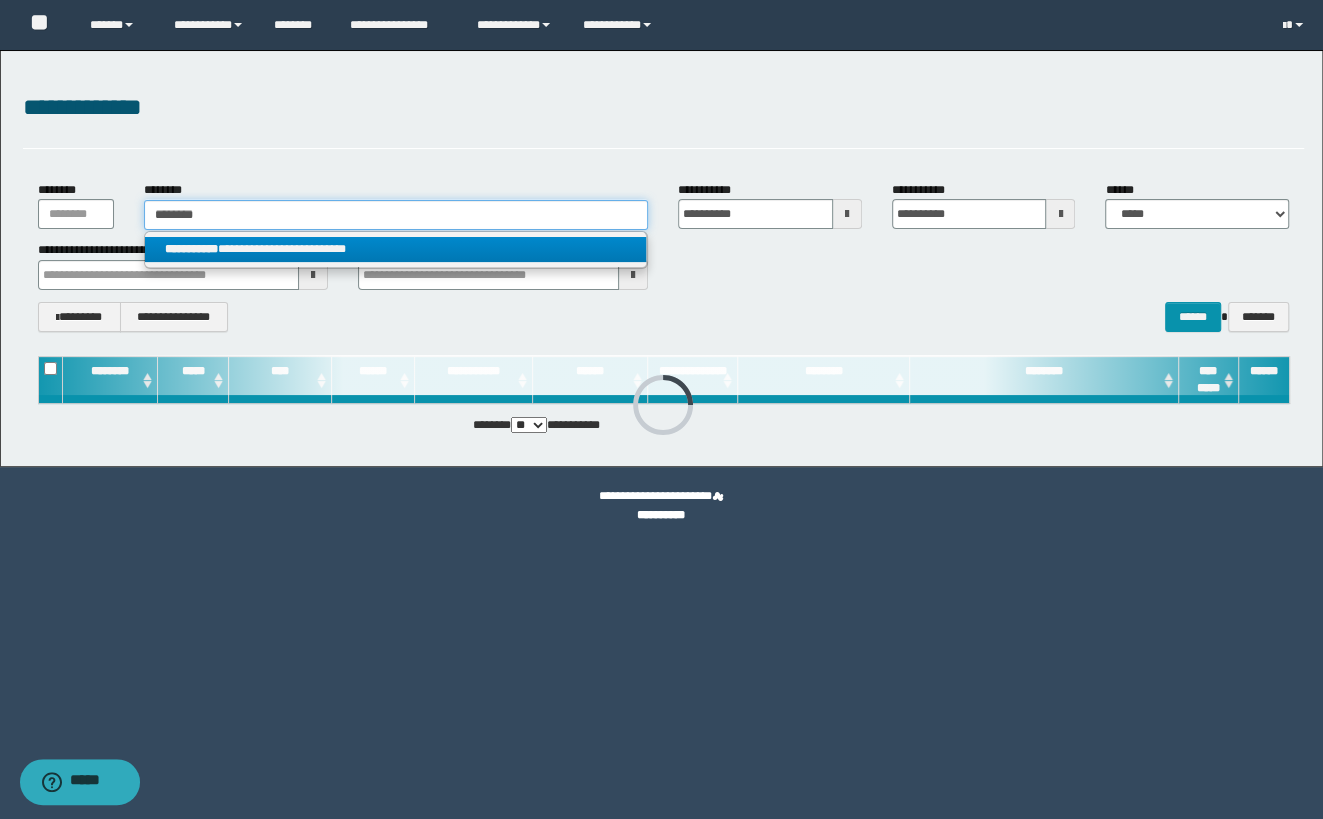 type on "********" 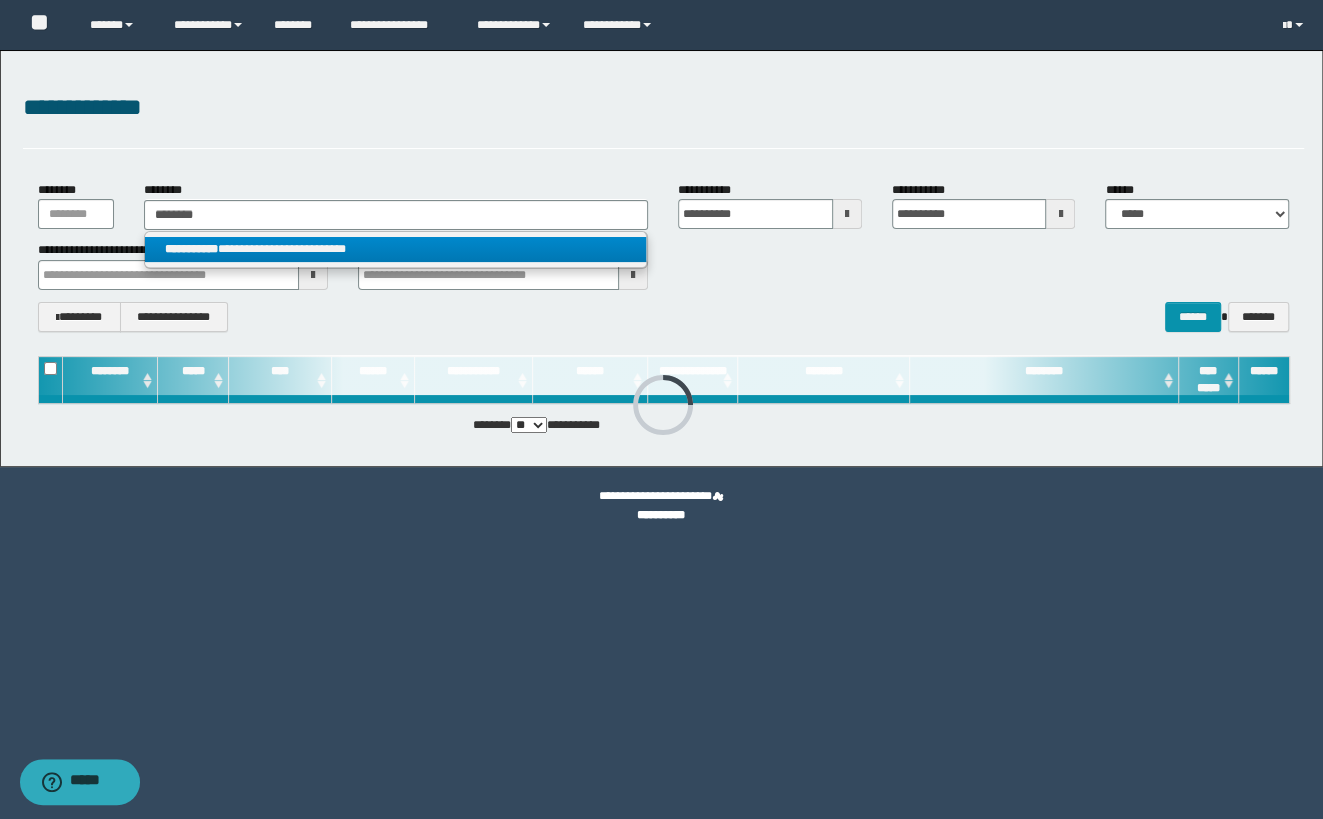 click on "**********" at bounding box center [395, 249] 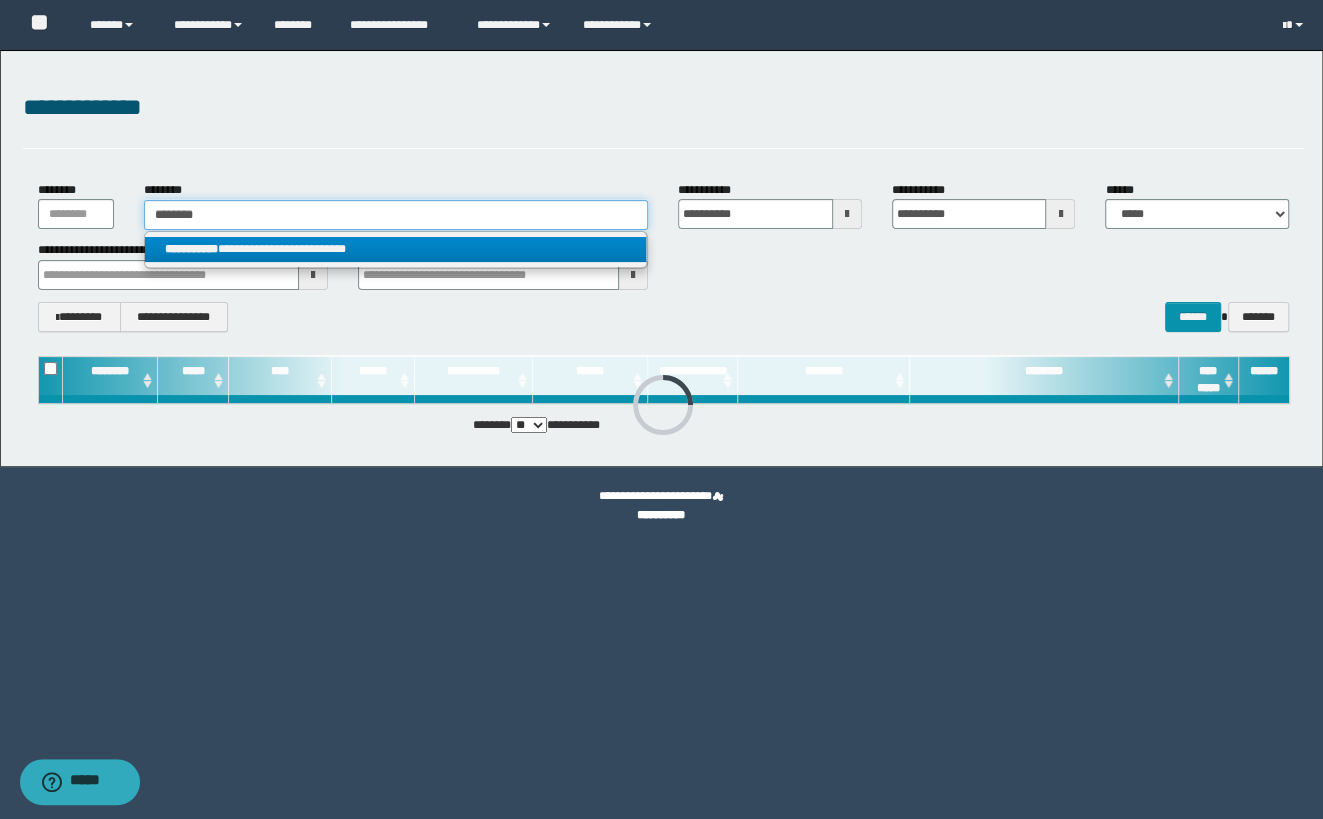 type 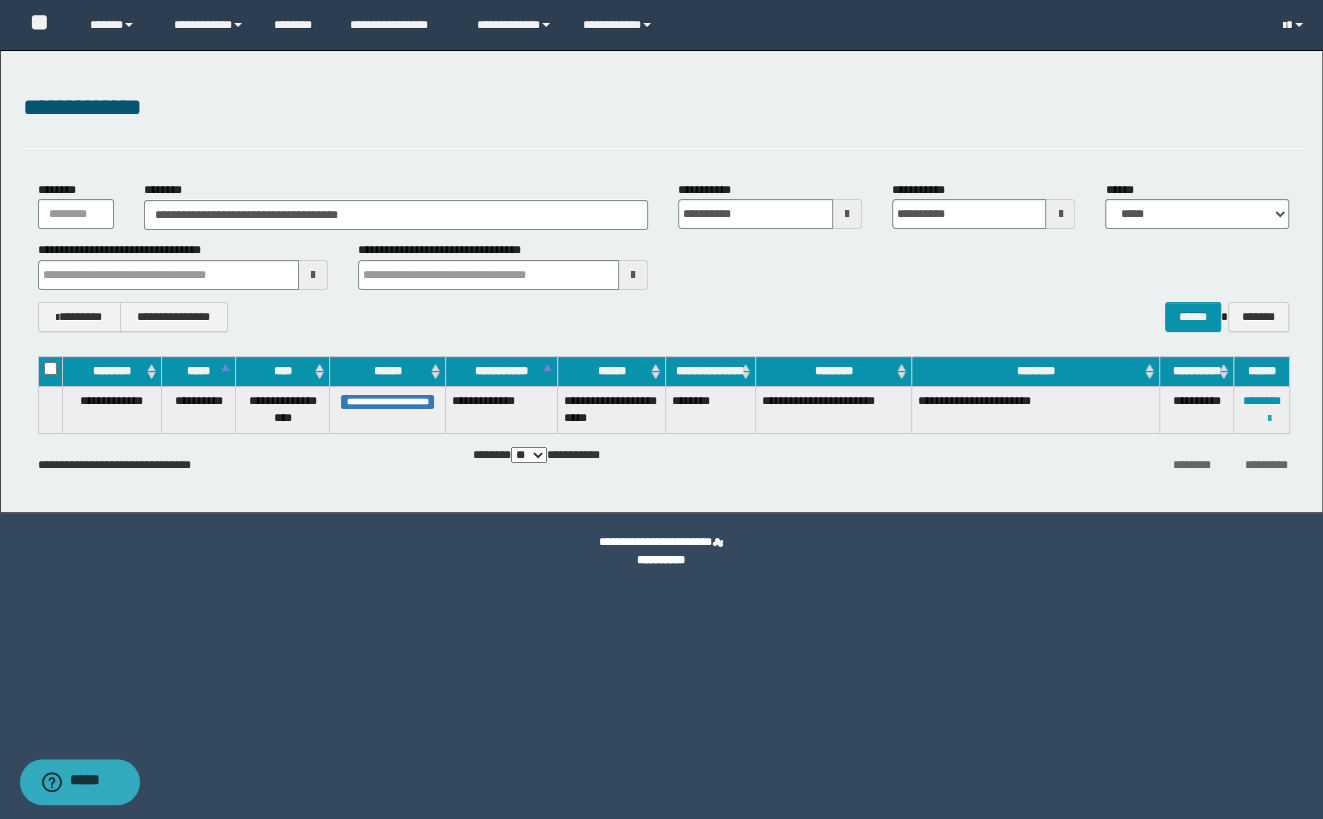 click at bounding box center [1268, 419] 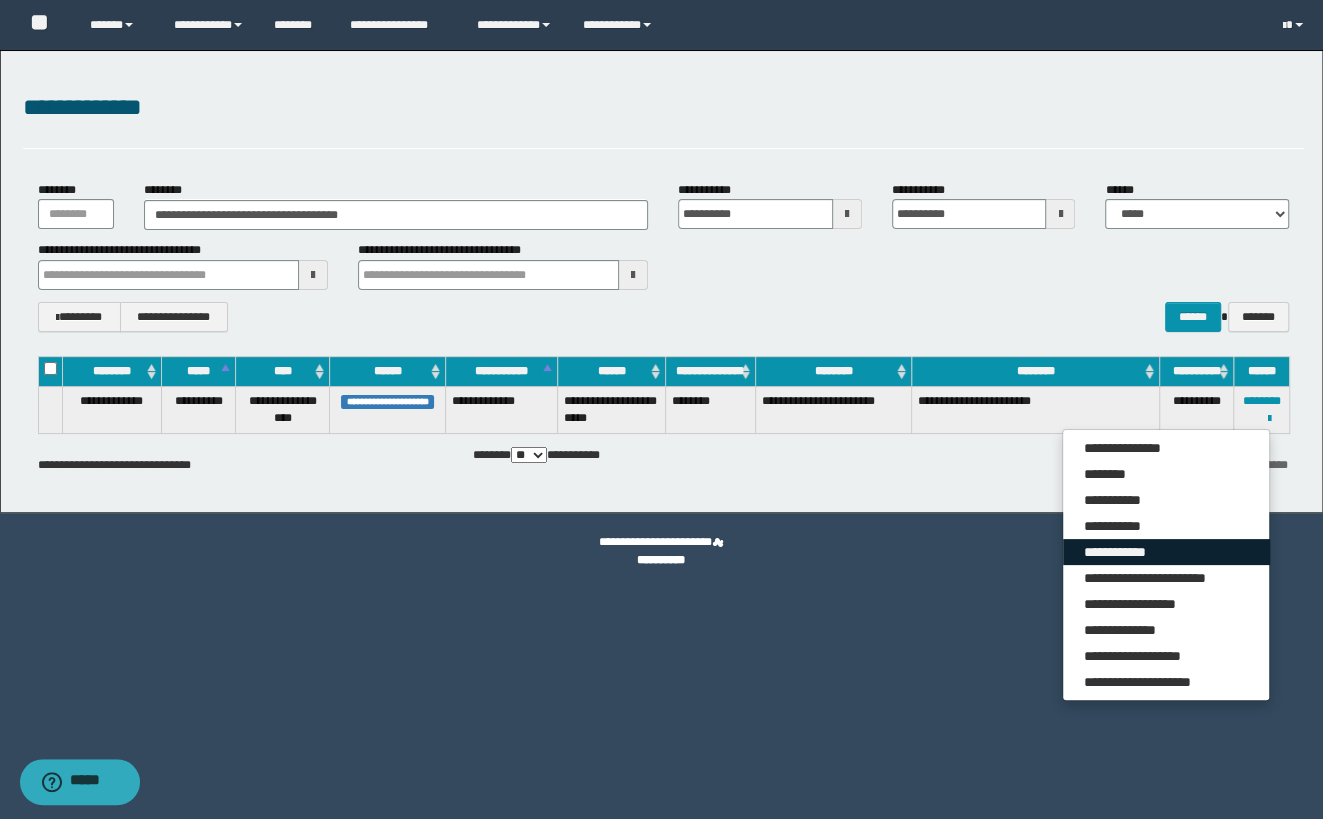 click on "**********" at bounding box center (1166, 552) 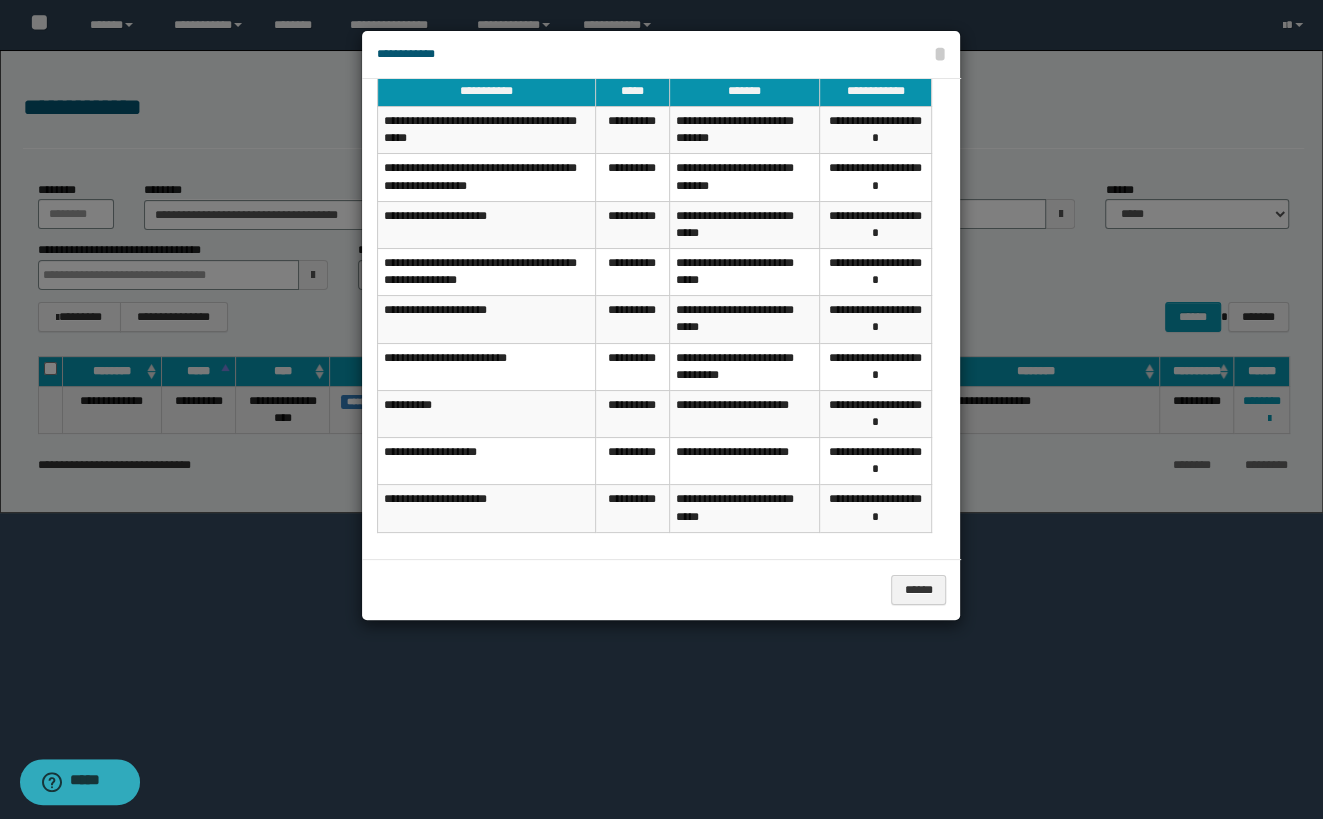 scroll, scrollTop: 25, scrollLeft: 0, axis: vertical 